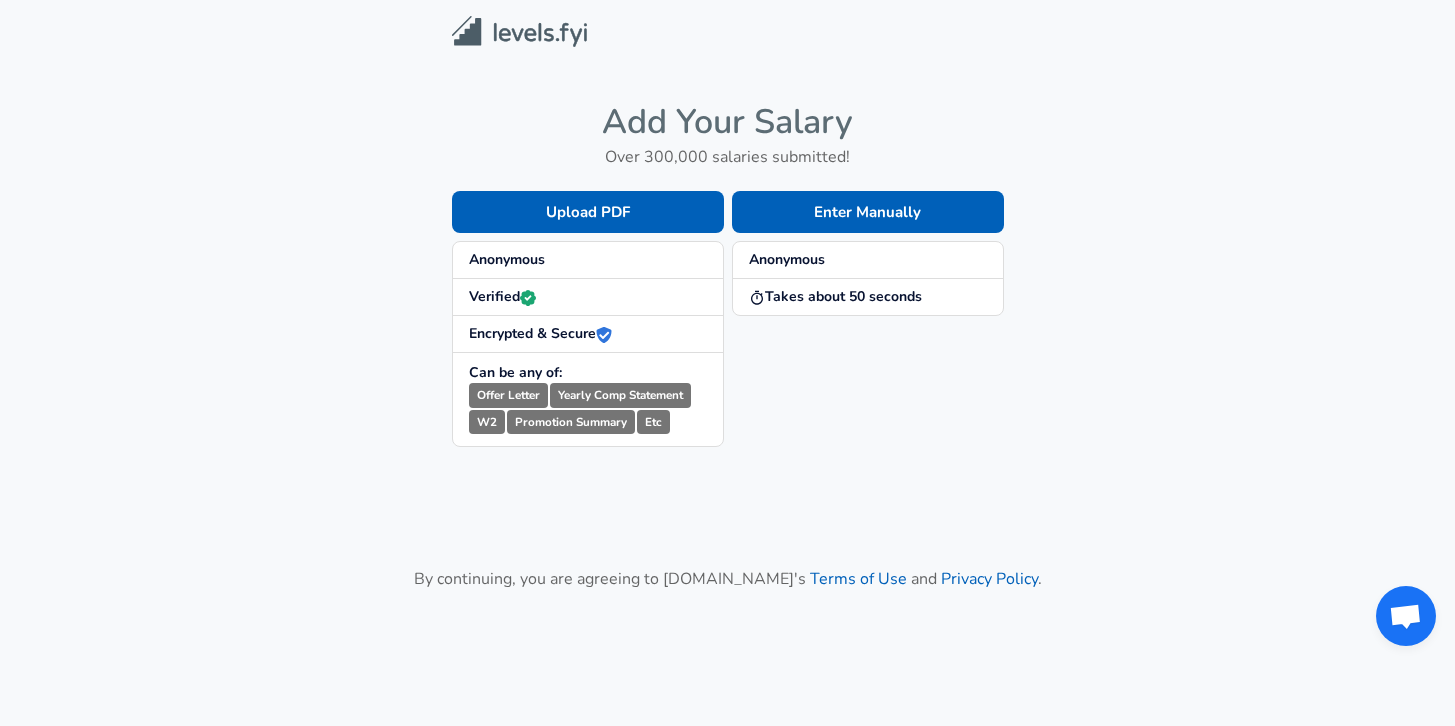 scroll, scrollTop: 0, scrollLeft: 0, axis: both 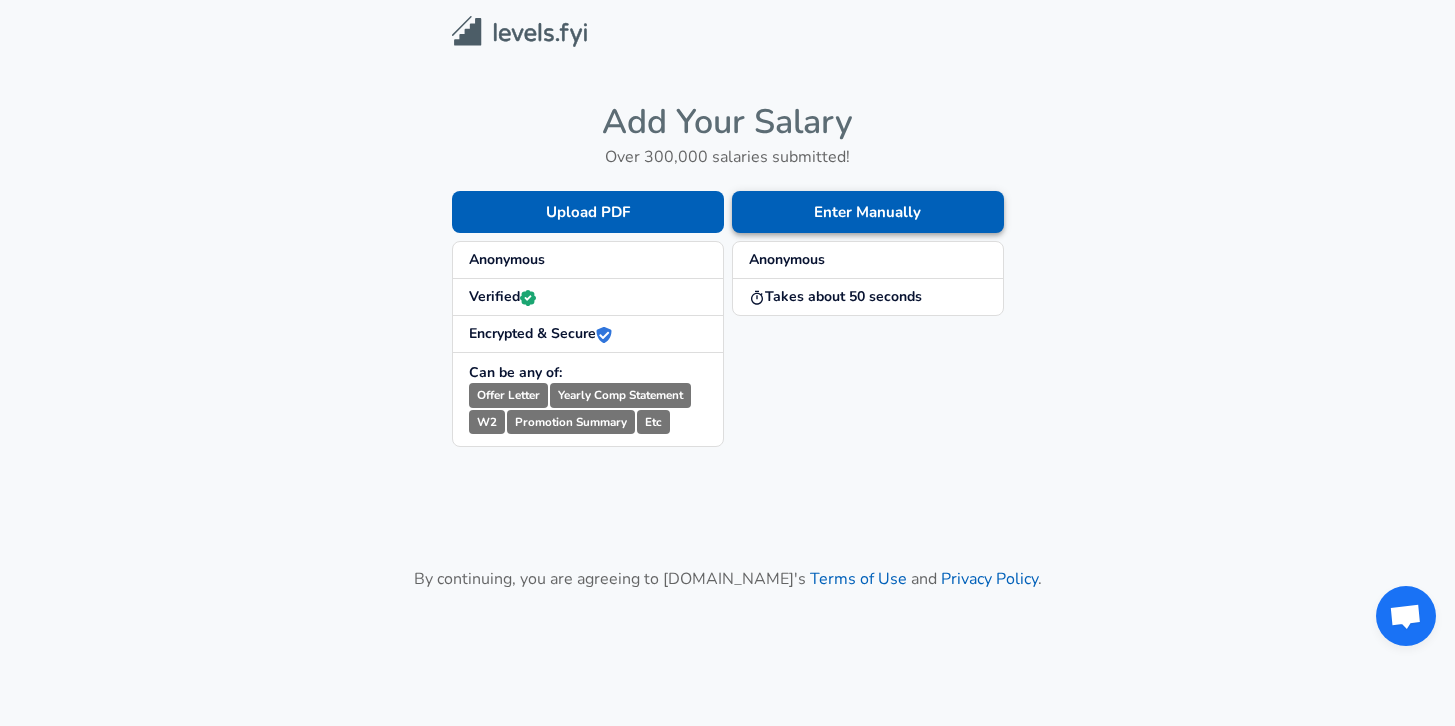 click on "Enter Manually" at bounding box center [868, 212] 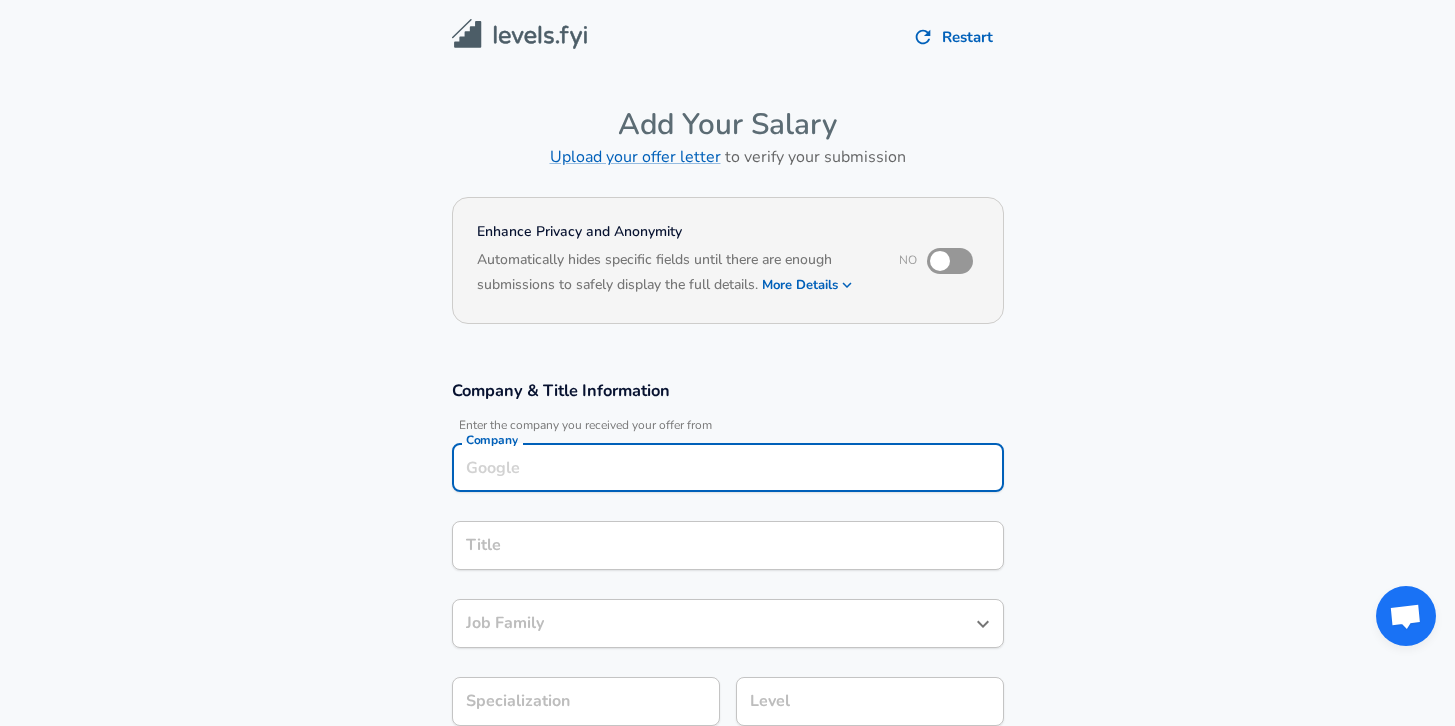 scroll, scrollTop: 20, scrollLeft: 0, axis: vertical 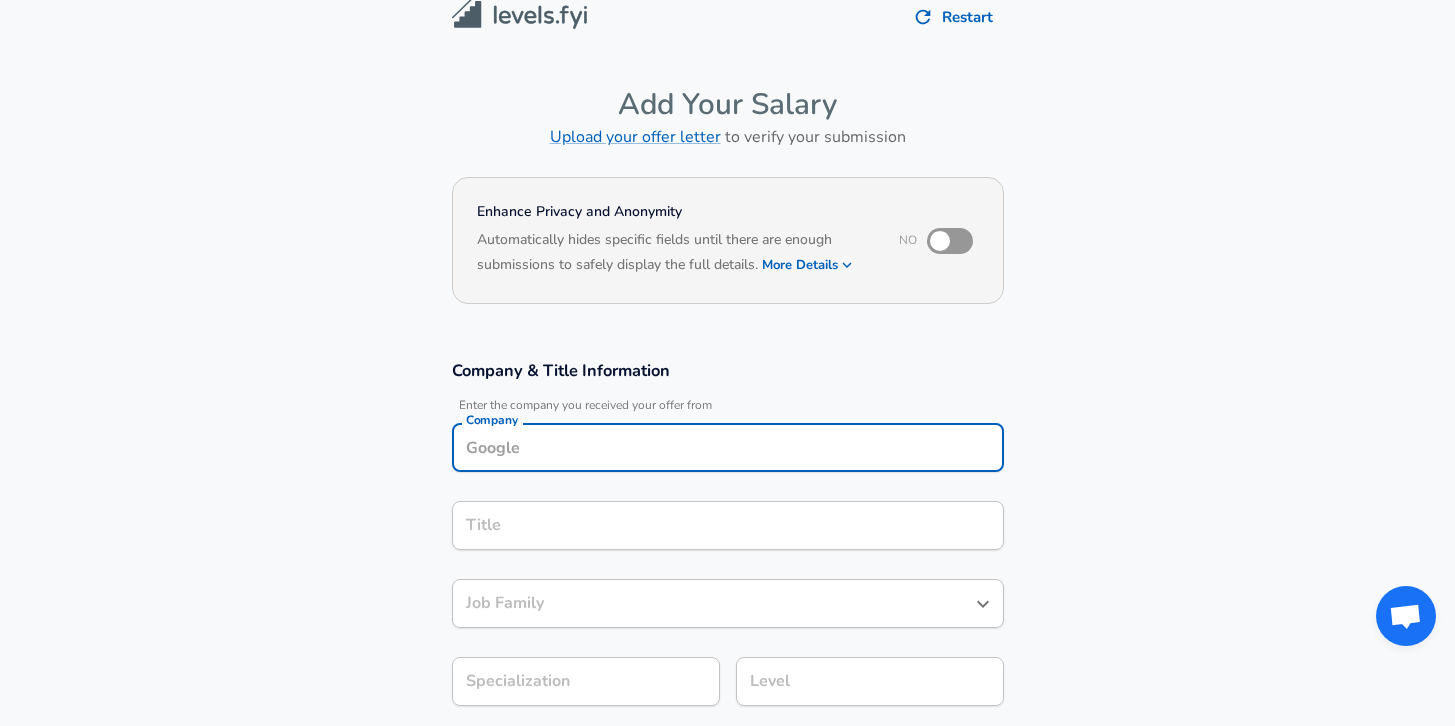 click on "Company" at bounding box center (728, 447) 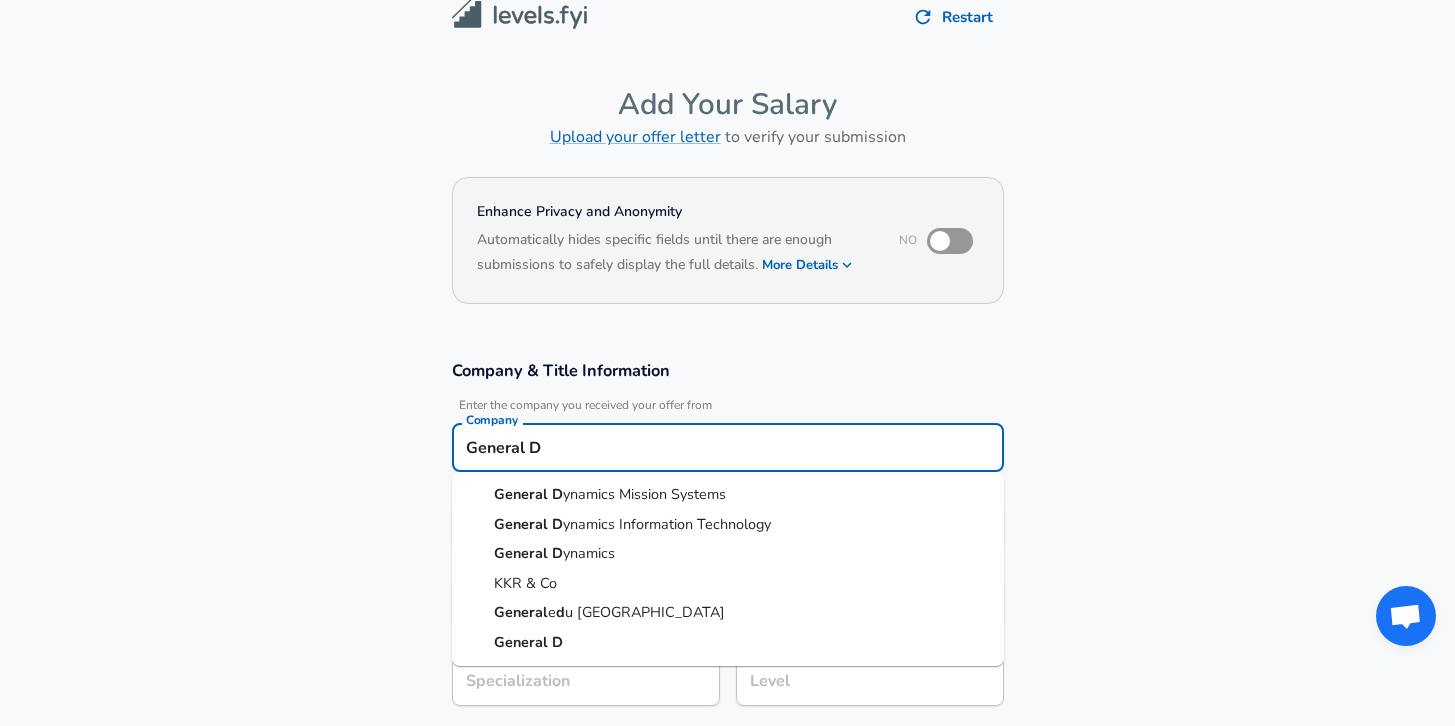 click on "General     D ynamics Information Technology" at bounding box center (728, 525) 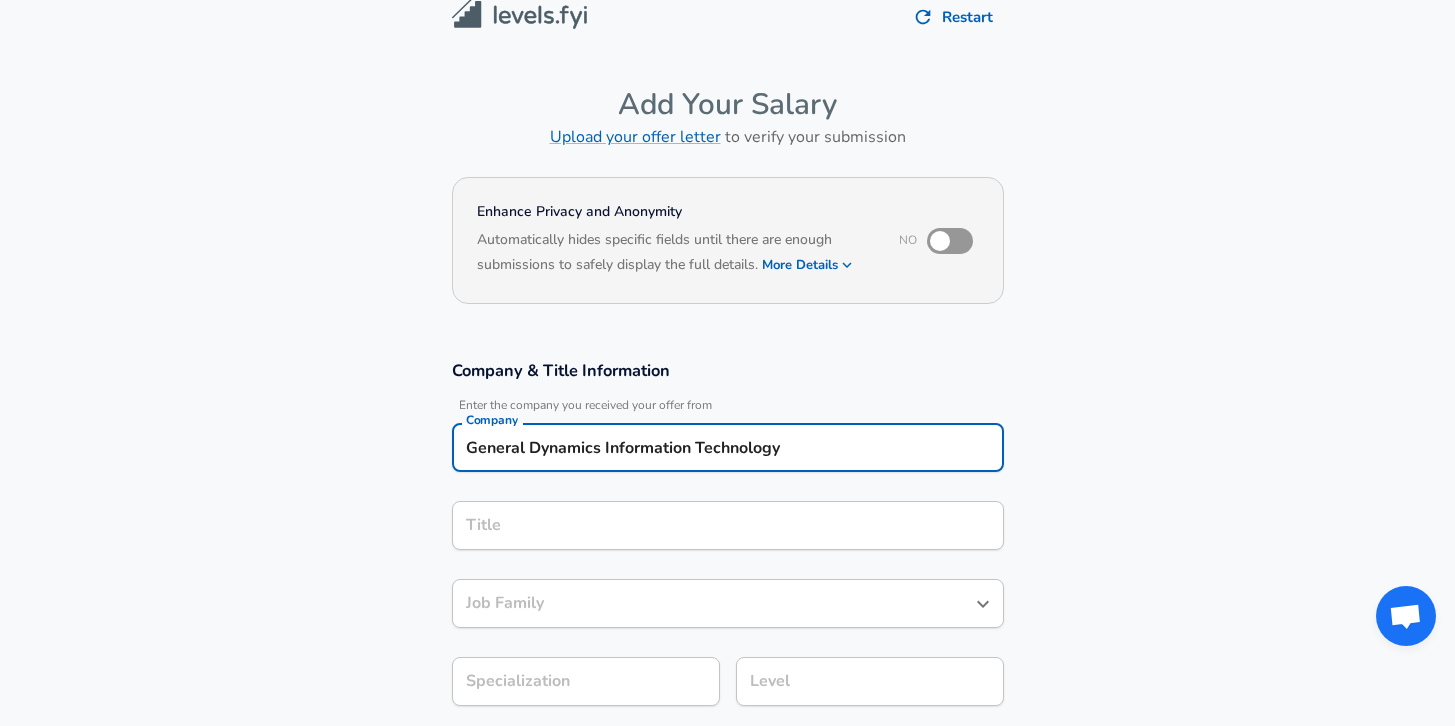 type on "General Dynamics Information Technology" 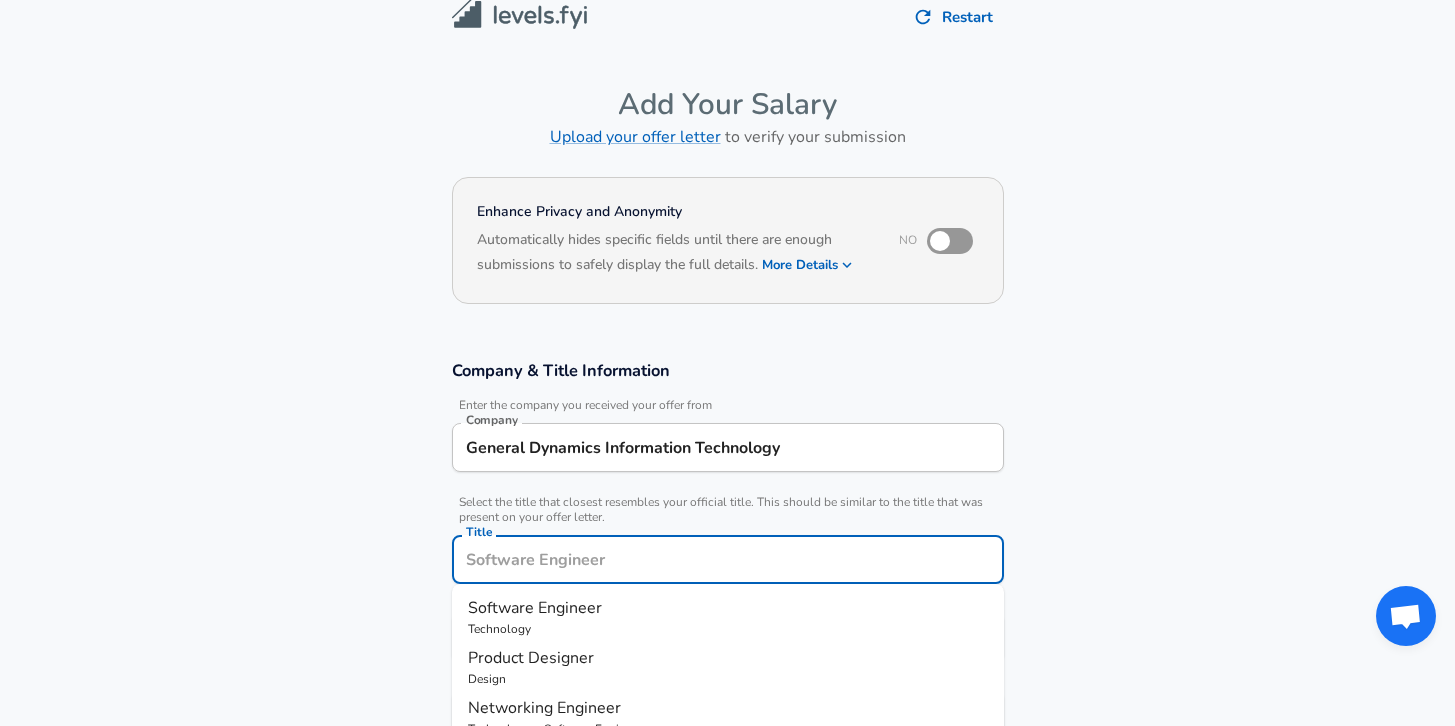 click on "Title" at bounding box center (728, 559) 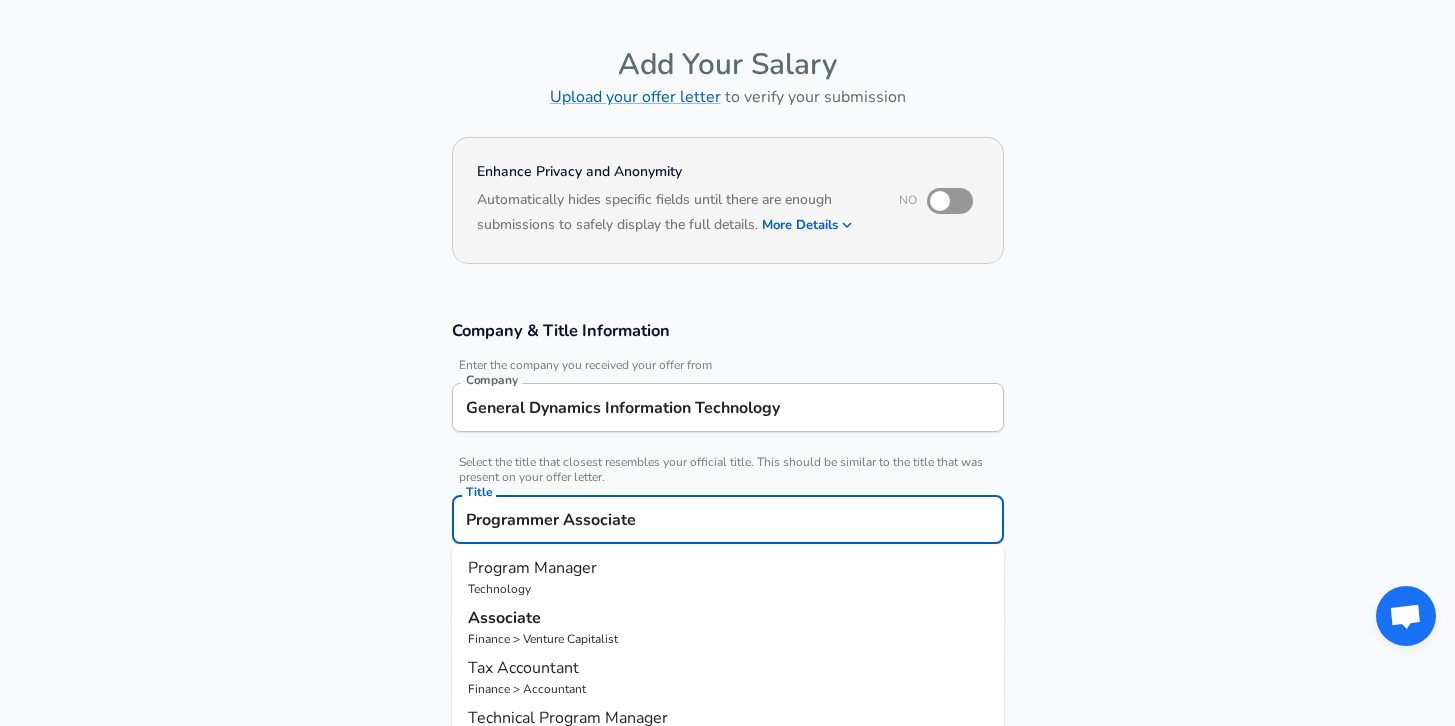 type on "Programmer Associate" 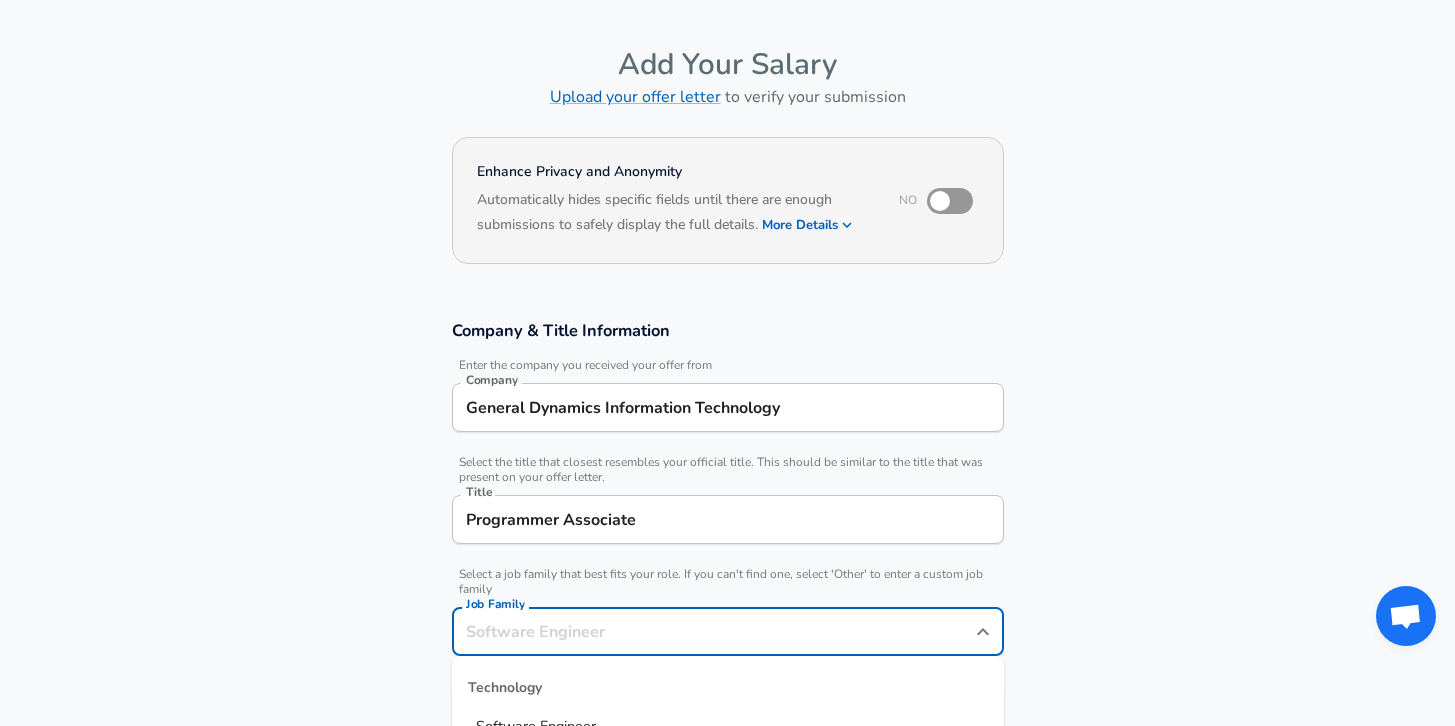 scroll, scrollTop: 100, scrollLeft: 0, axis: vertical 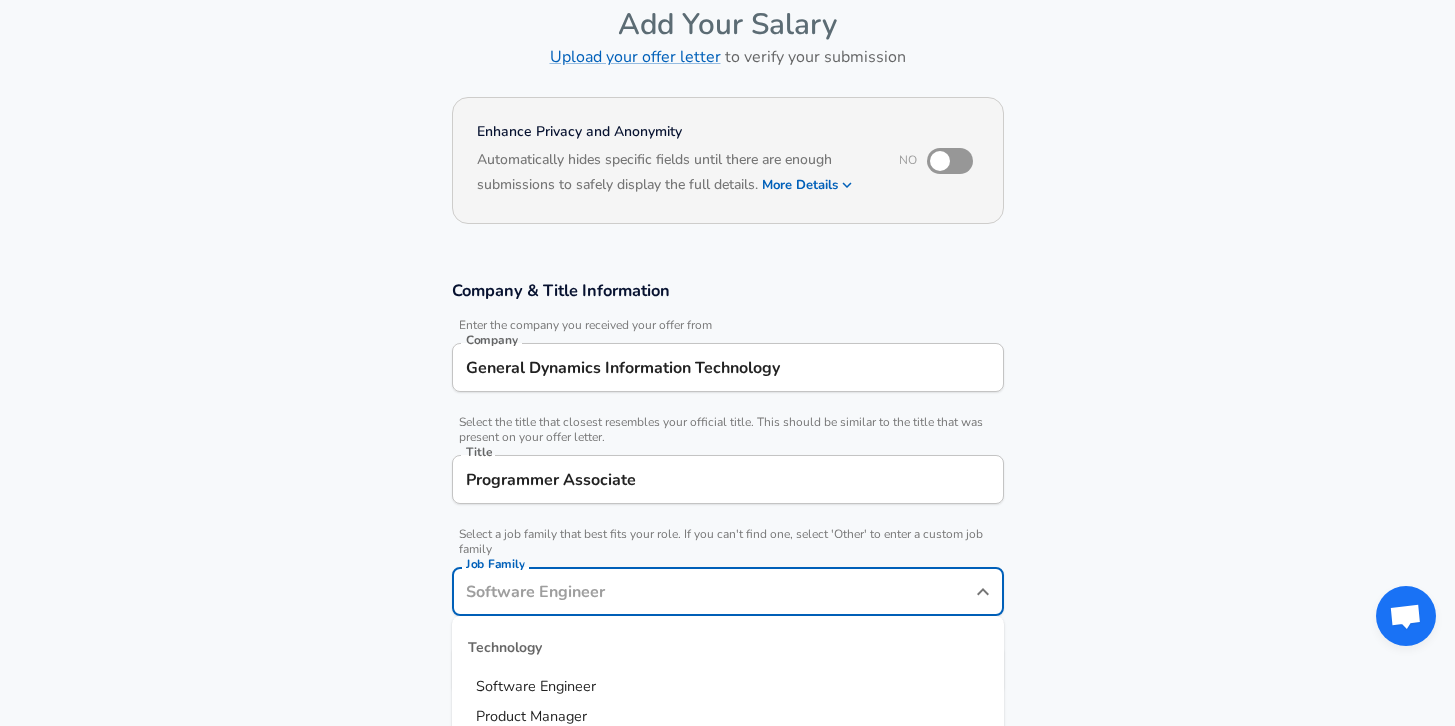click on "Job Family" at bounding box center (713, 591) 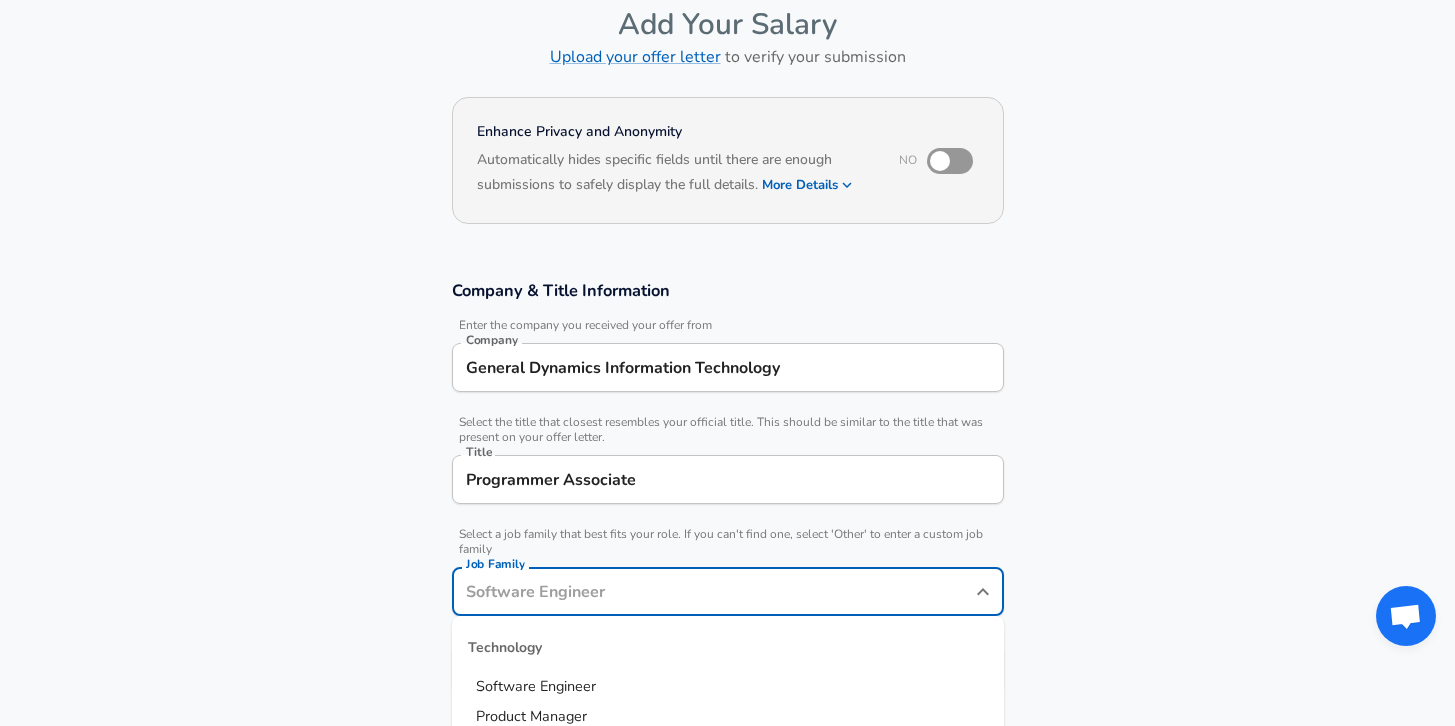 click on "Software Engineer" at bounding box center (536, 686) 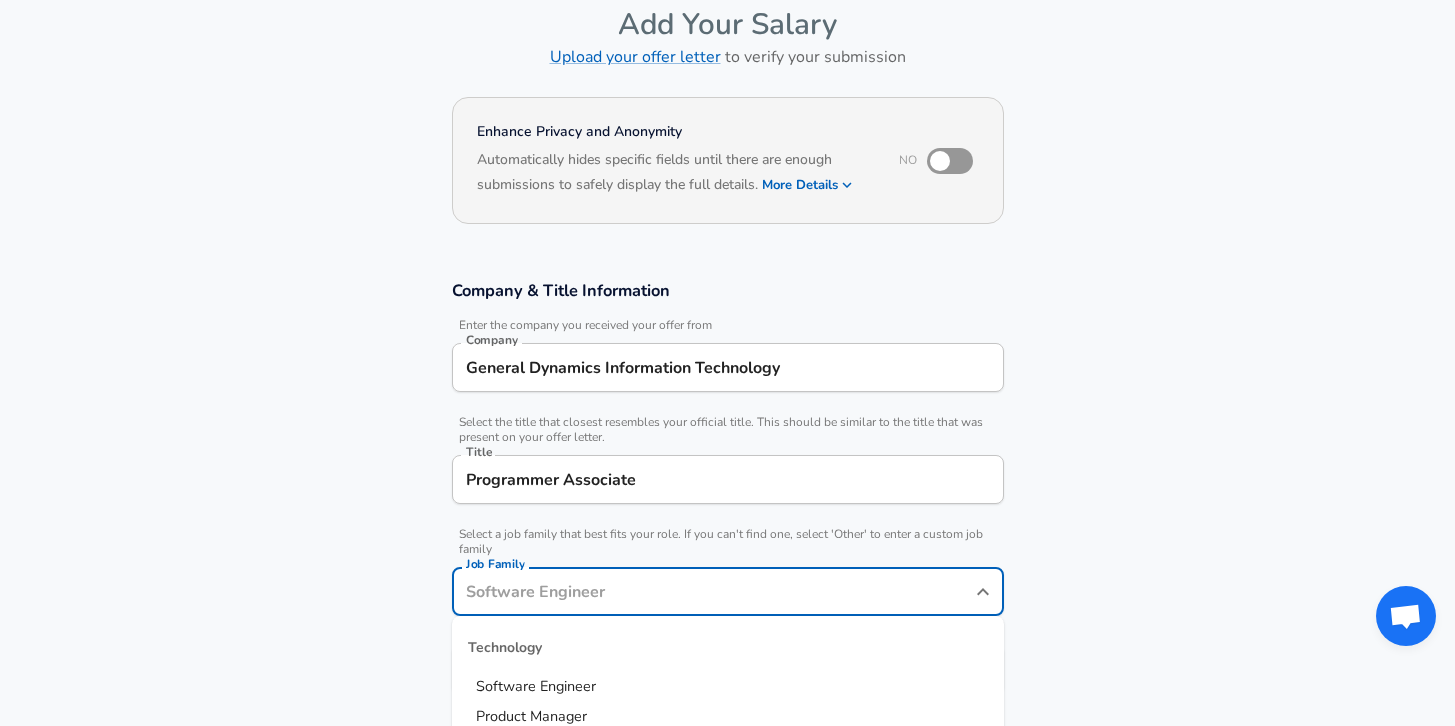 type on "Software Engineer" 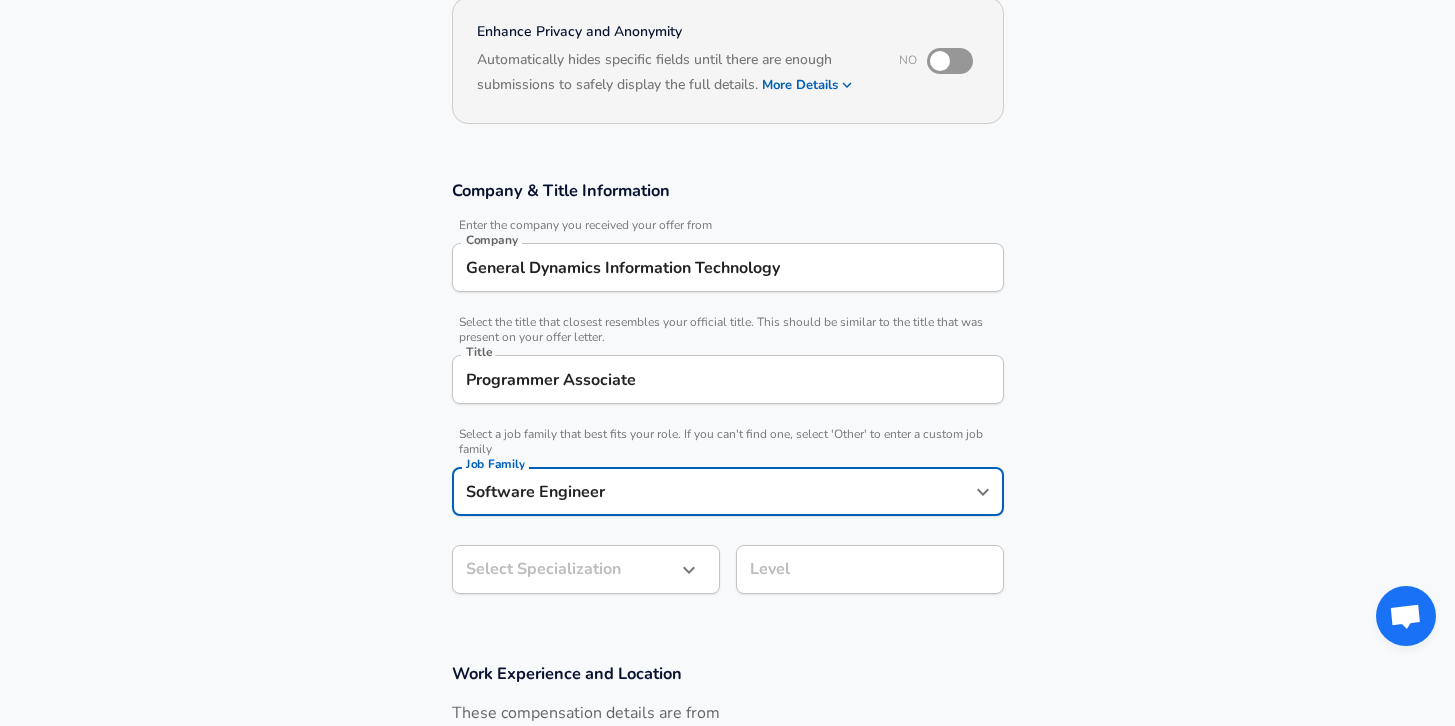 click on "Restart Add Your Salary Upload your offer letter   to verify your submission Enhance Privacy and Anonymity No Automatically hides specific fields until there are enough submissions to safely display the full details.   More Details Based on your submission and the data points that we have already collected, we will automatically hide and anonymize specific fields if there aren't enough data points to remain sufficiently anonymous. Company & Title Information   Enter the company you received your offer from Company General Dynamics Information Technology Company   Select the title that closest resembles your official title. This should be similar to the title that was present on your offer letter. Title Programmer Associate Title   Select a job family that best fits your role. If you can't find one, select 'Other' to enter a custom job family Job Family Software Engineer Job Family Select Specialization ​ Select Specialization Level Level Work Experience and Location New Offer Employee Submit Salary     and" at bounding box center [727, 163] 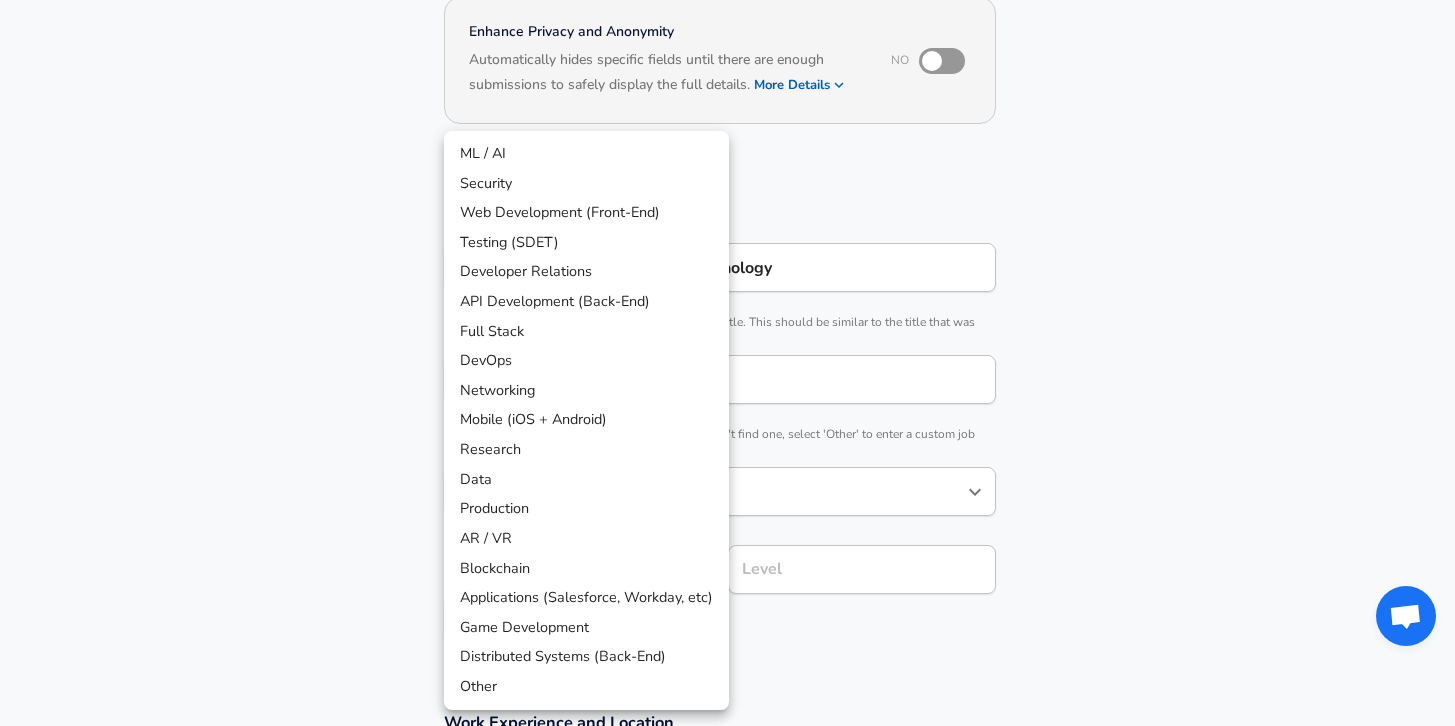 scroll, scrollTop: 260, scrollLeft: 0, axis: vertical 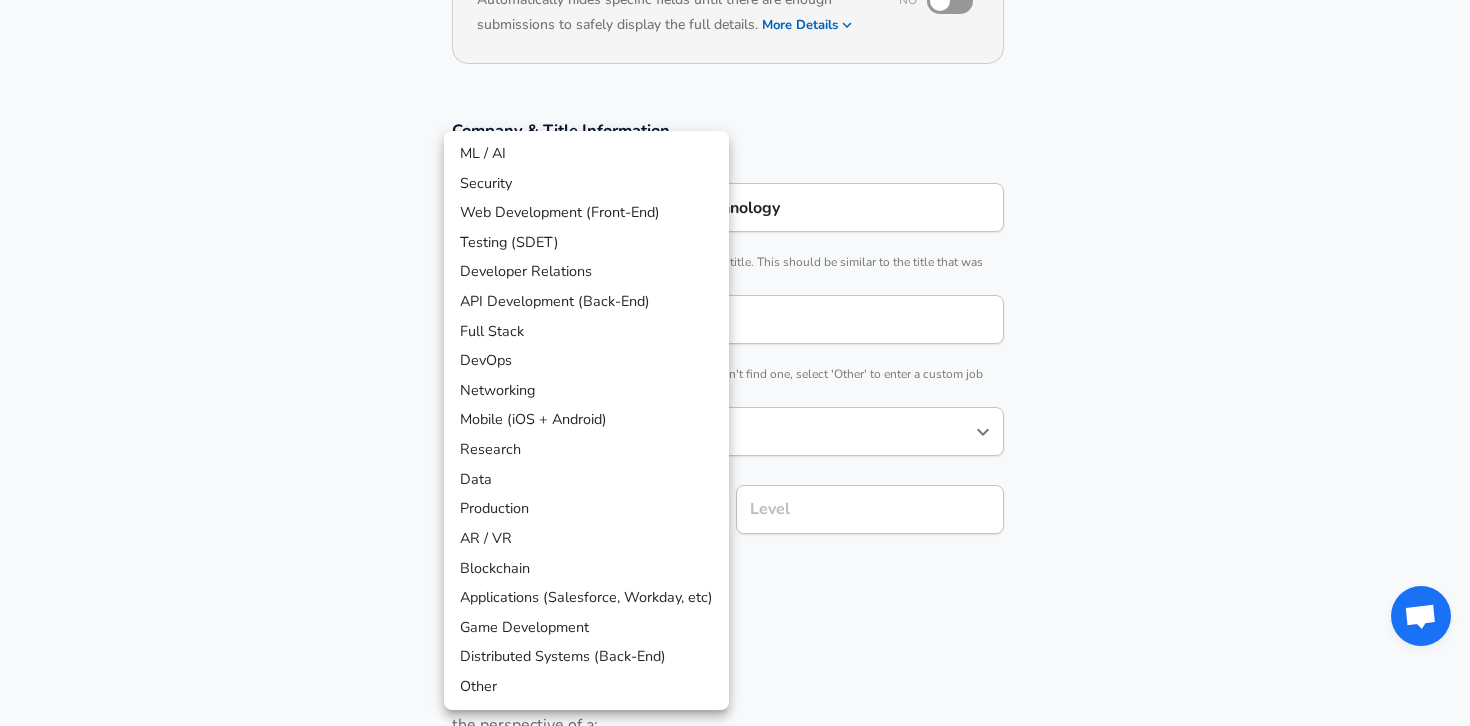 click on "Full Stack" at bounding box center [586, 332] 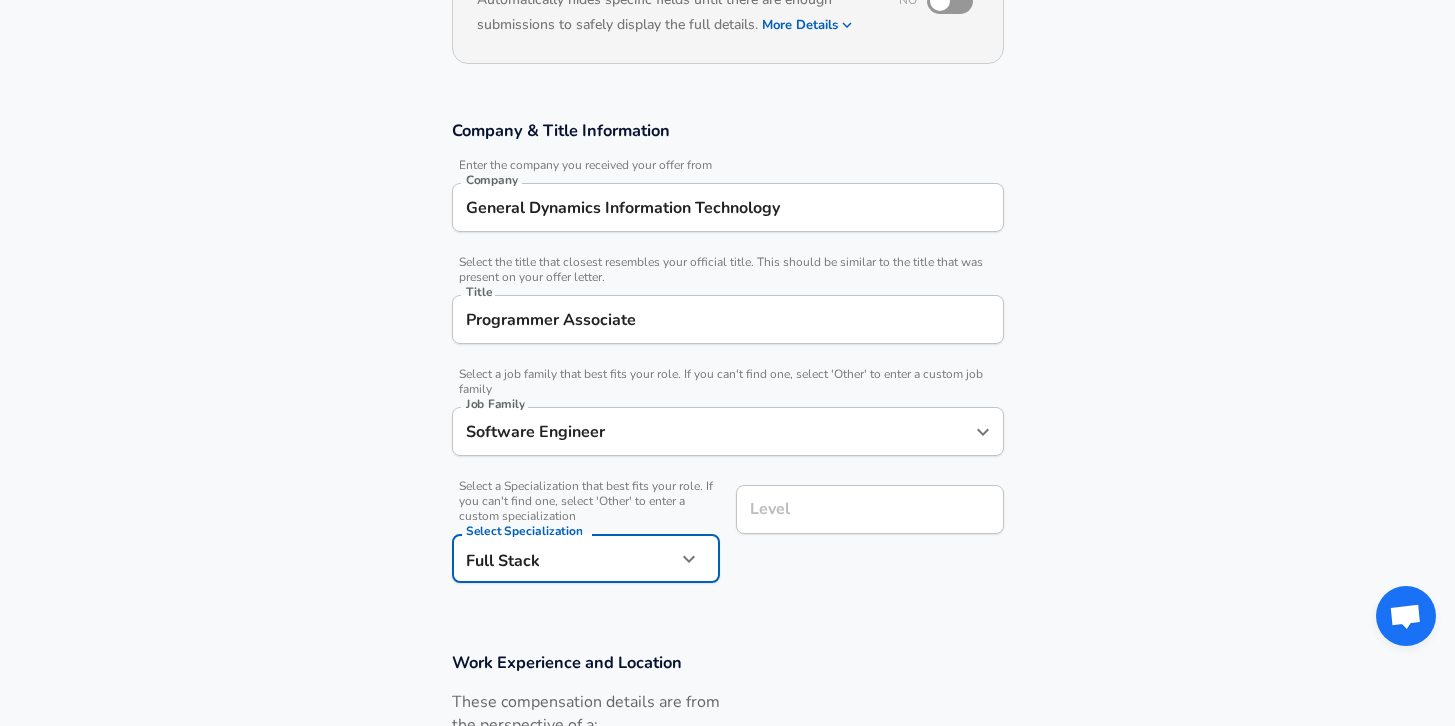 click on "Level" at bounding box center (870, 509) 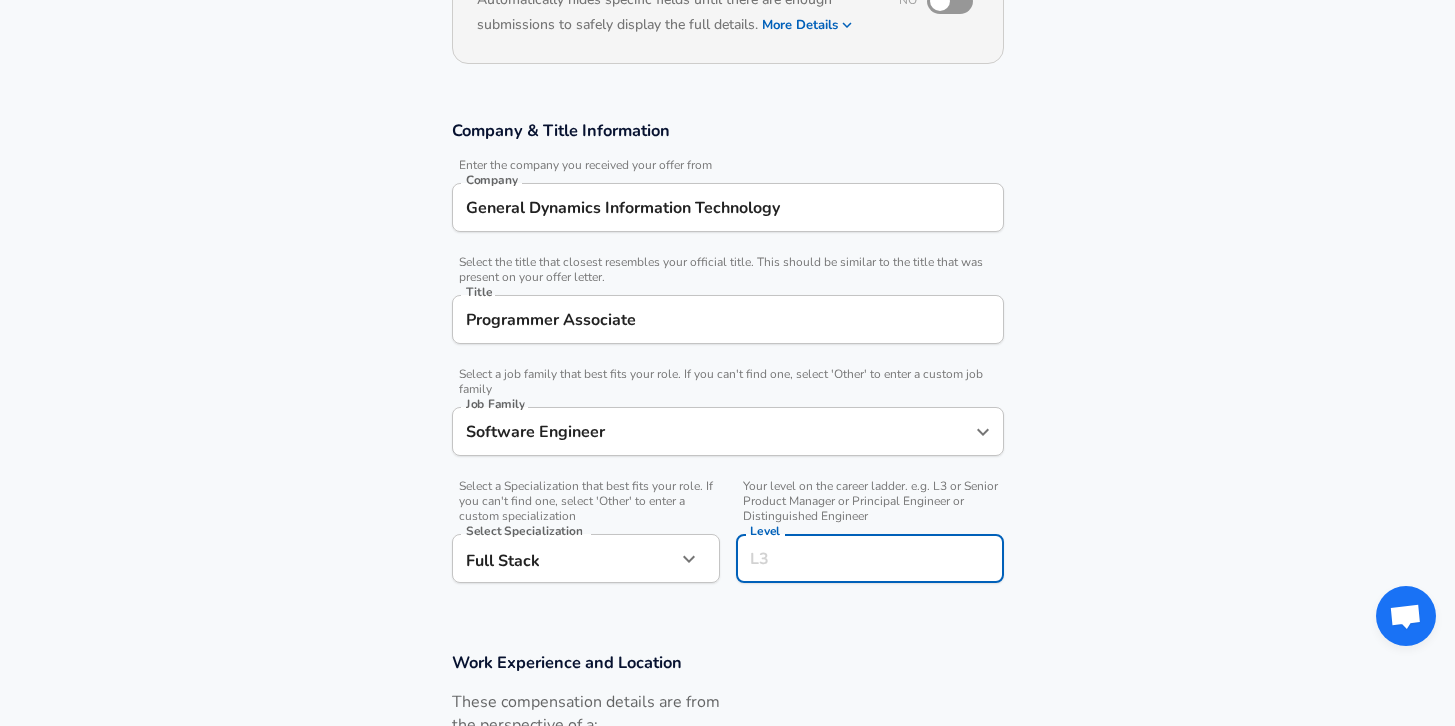 scroll, scrollTop: 300, scrollLeft: 0, axis: vertical 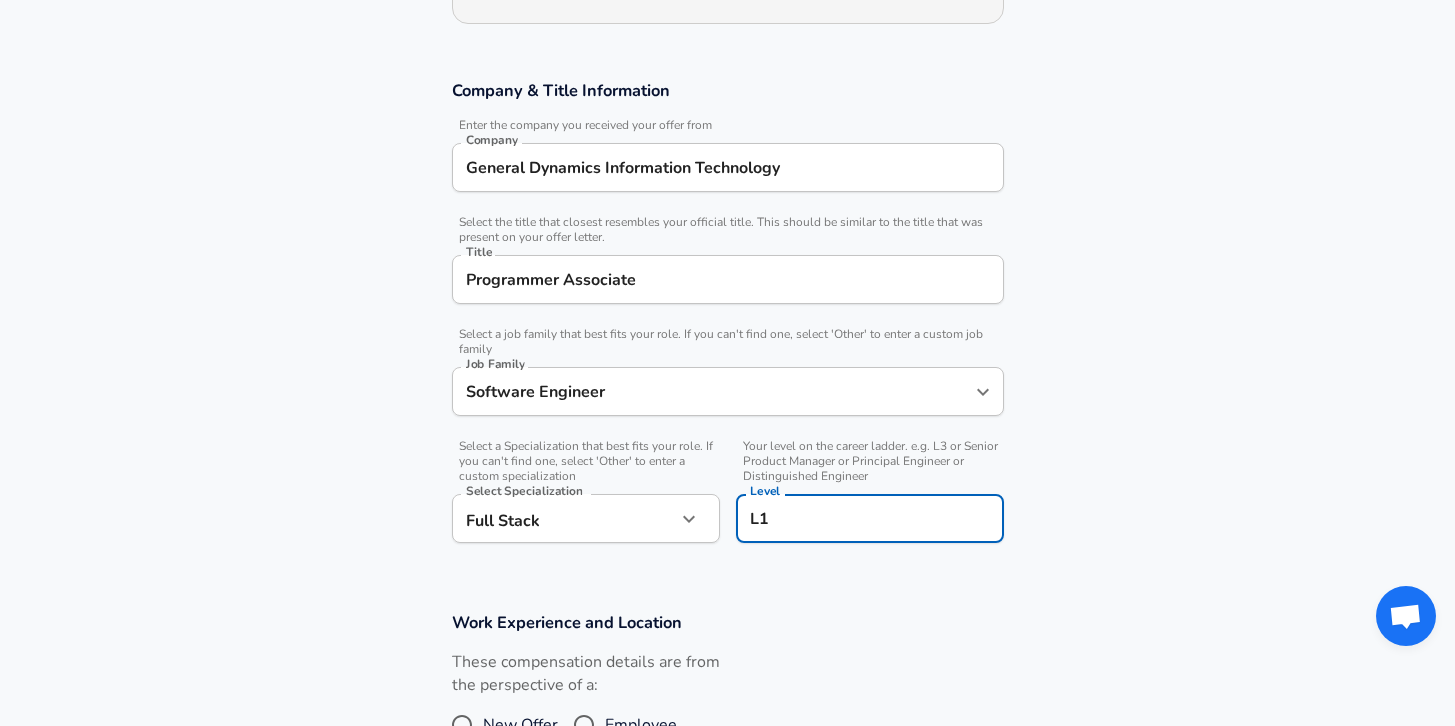 type on "L1" 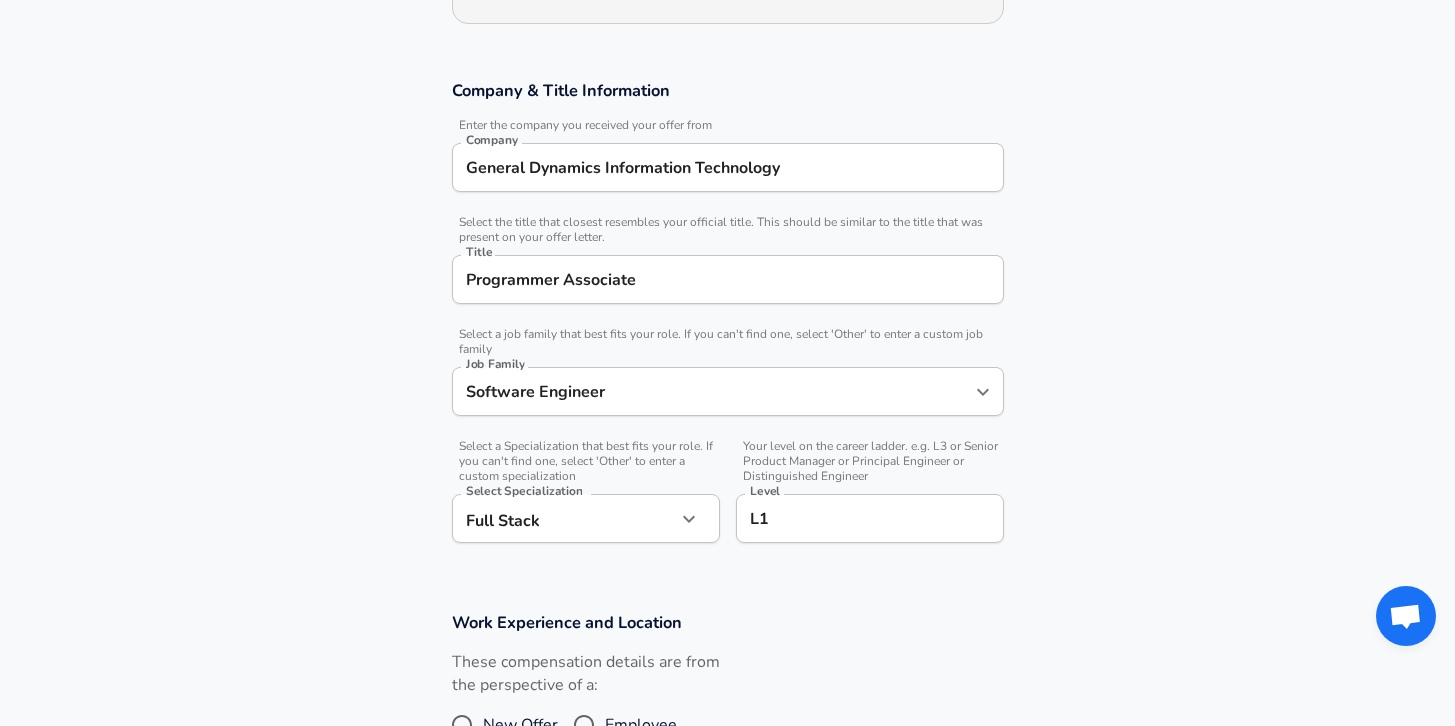 click on "Company & Title Information   Enter the company you received your offer from Company General Dynamics Information Technology Company   Select the title that closest resembles your official title. This should be similar to the title that was present on your offer letter. Title Programmer Associate Title   Select a job family that best fits your role. If you can't find one, select 'Other' to enter a custom job family Job Family Software Engineer Job Family   Select a Specialization that best fits your role. If you can't find one, select 'Other' to enter a custom specialization Select Specialization Full Stack Full Stack Select Specialization   Your level on the career ladder. e.g. L3 or Senior Product Manager or Principal Engineer or Distinguished Engineer Level L1 Level" at bounding box center (727, 322) 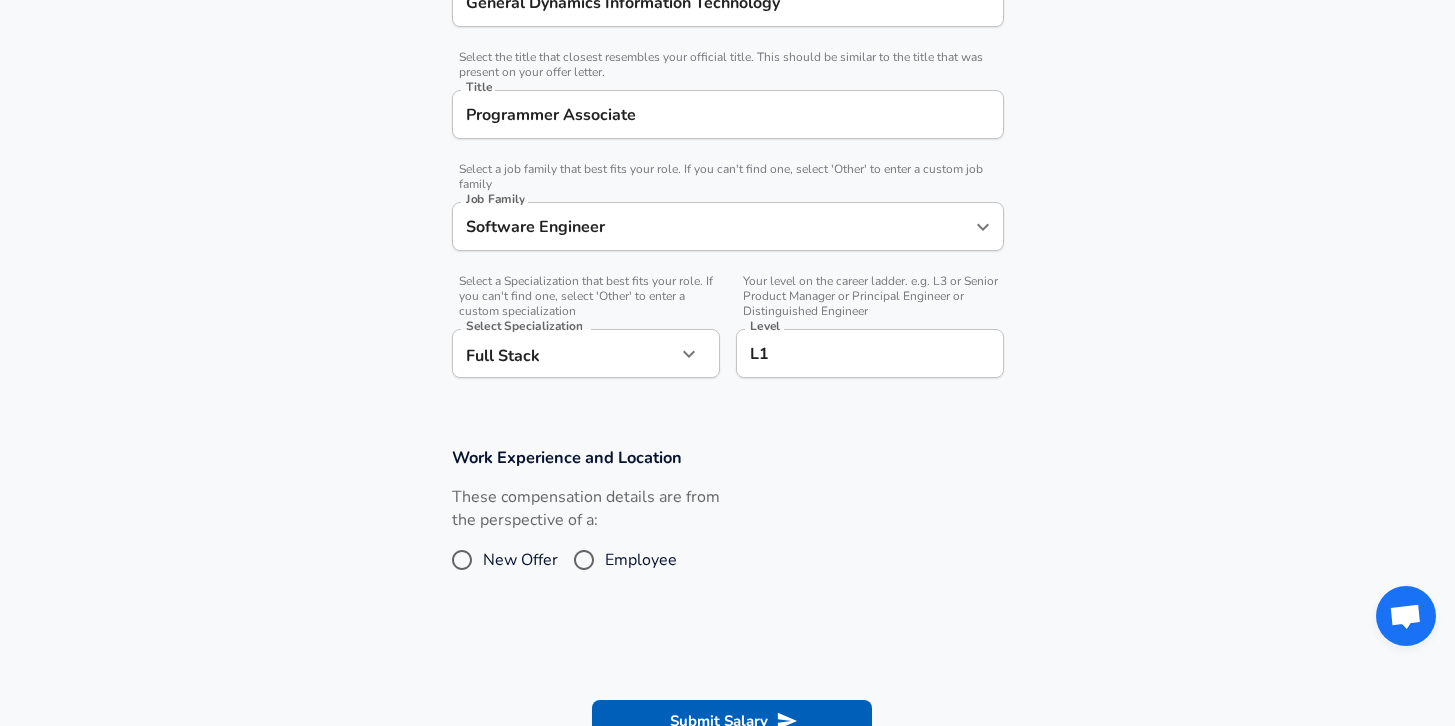 scroll, scrollTop: 500, scrollLeft: 0, axis: vertical 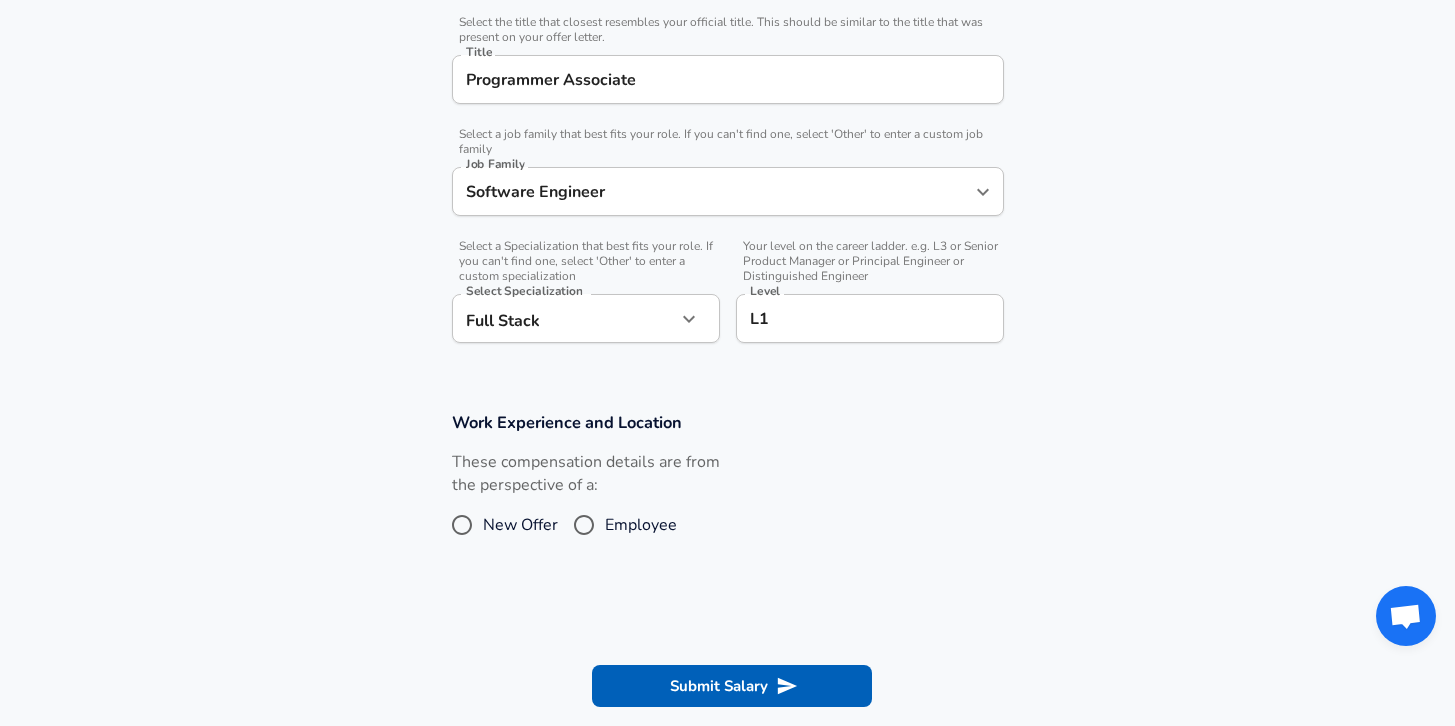 click on "Employee" at bounding box center (641, 525) 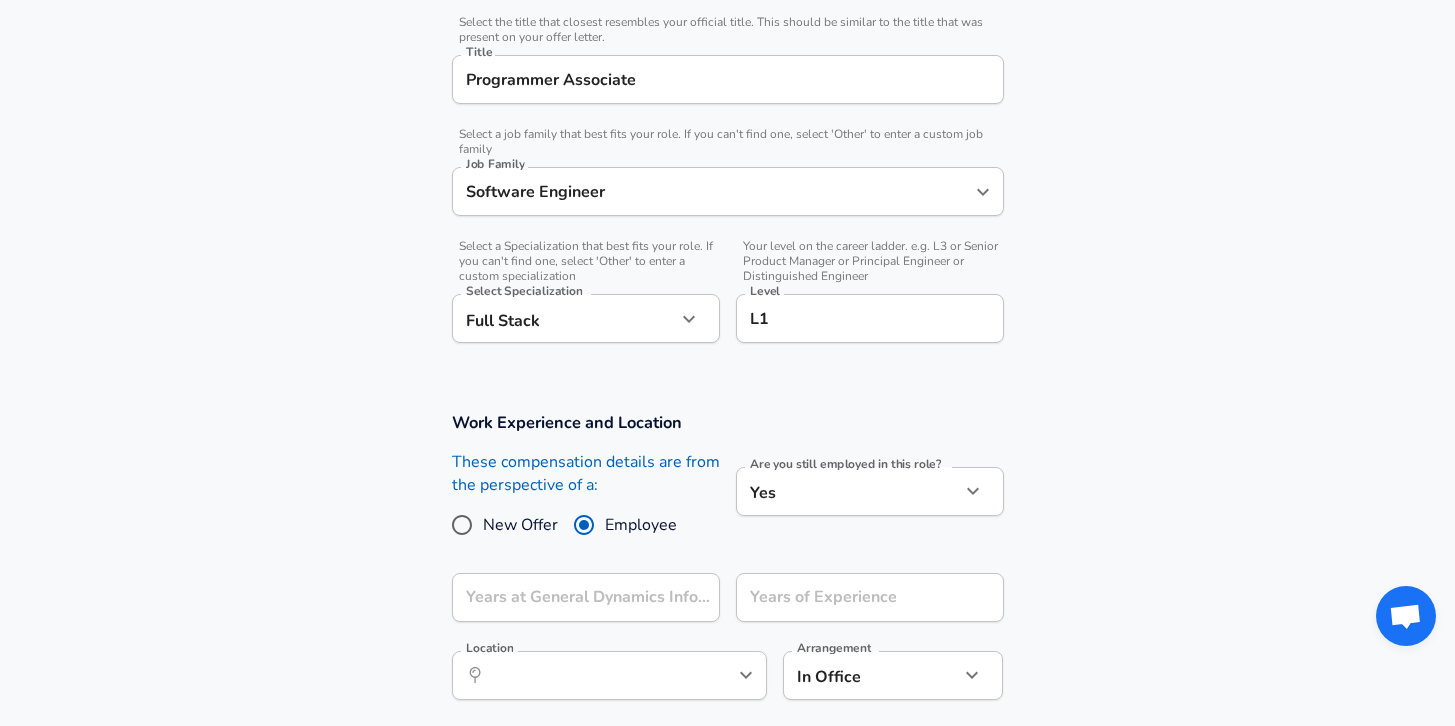 scroll, scrollTop: 600, scrollLeft: 0, axis: vertical 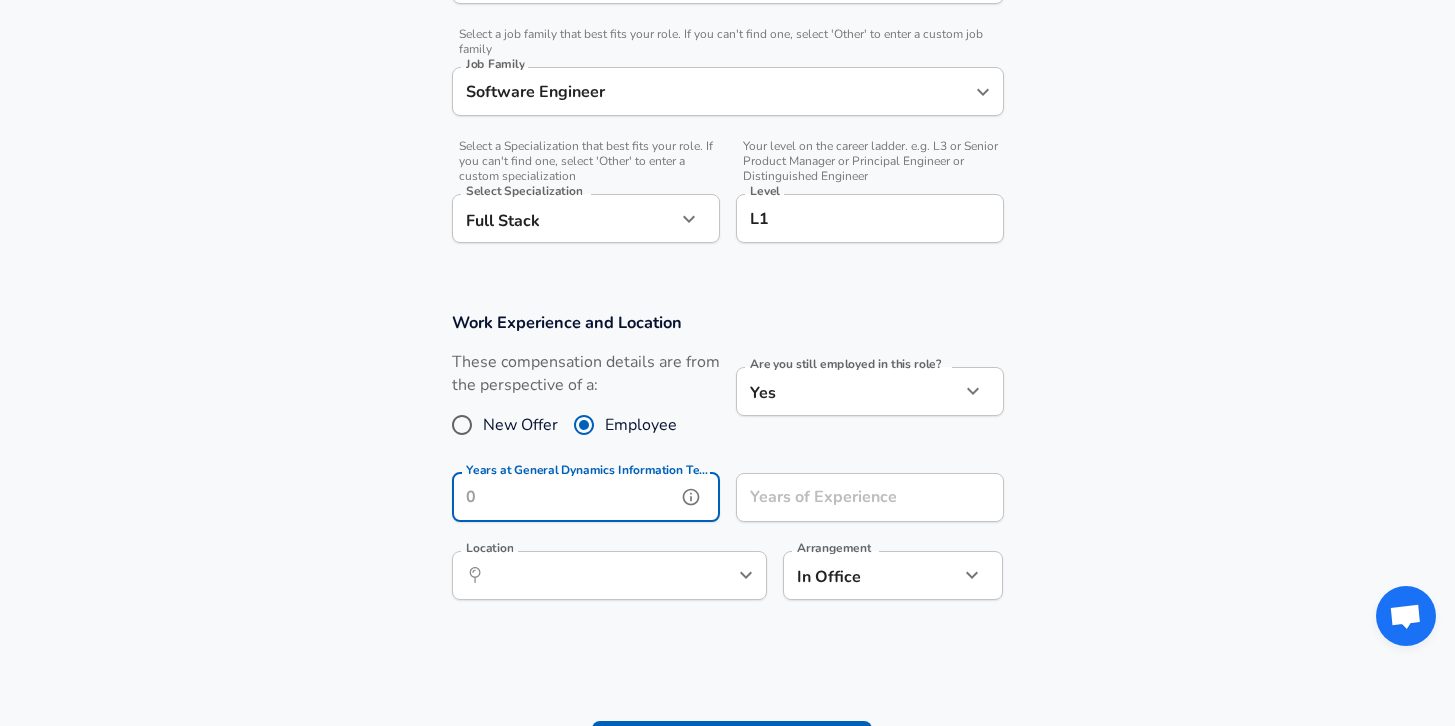 click on "Years at General Dynamics Information Technology" at bounding box center [564, 497] 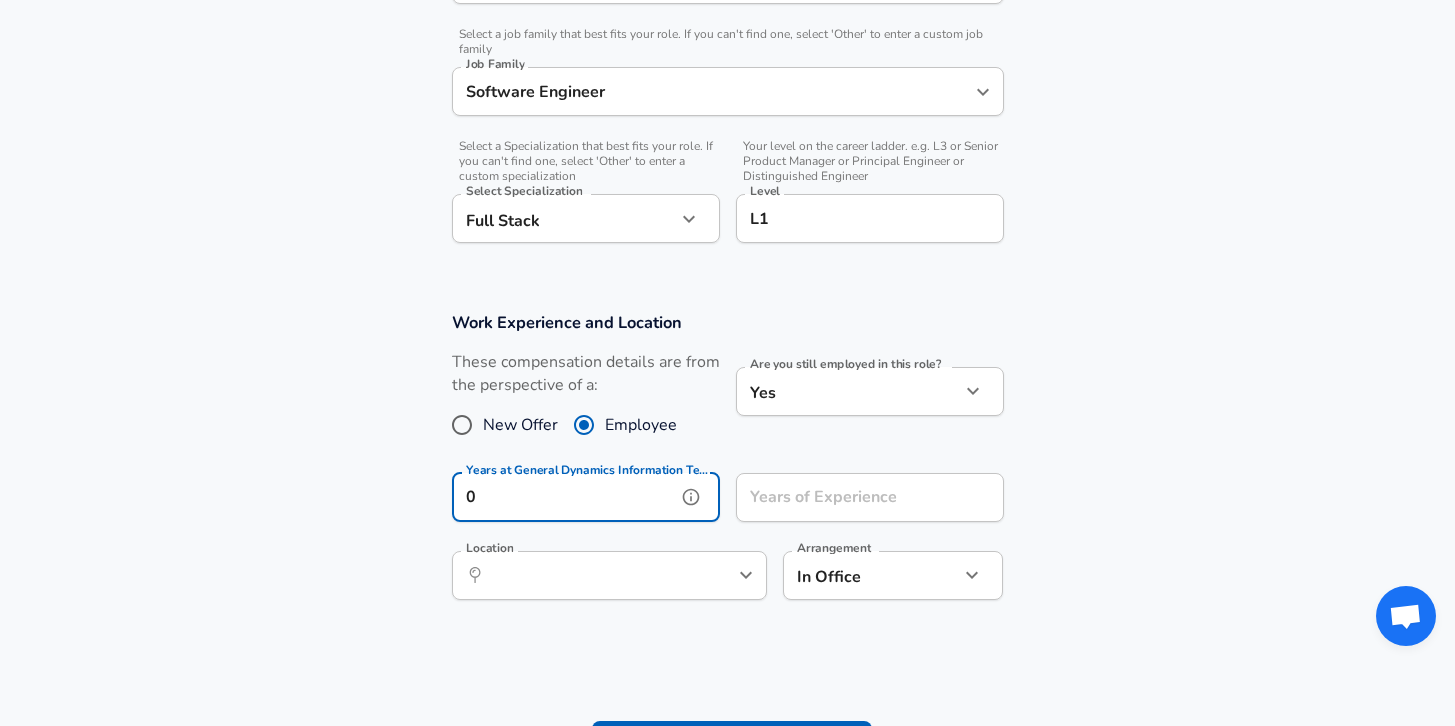 type on "0" 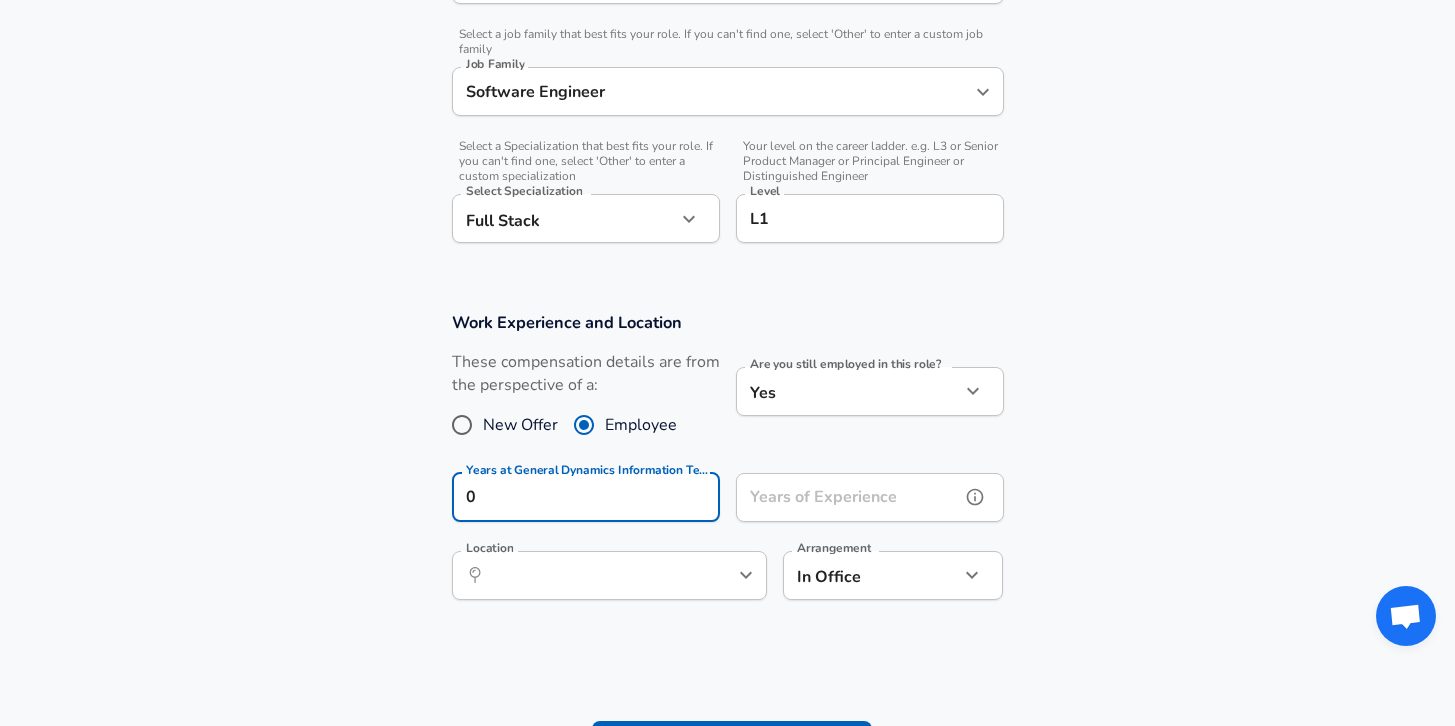 click on "Years of Experience" at bounding box center [848, 497] 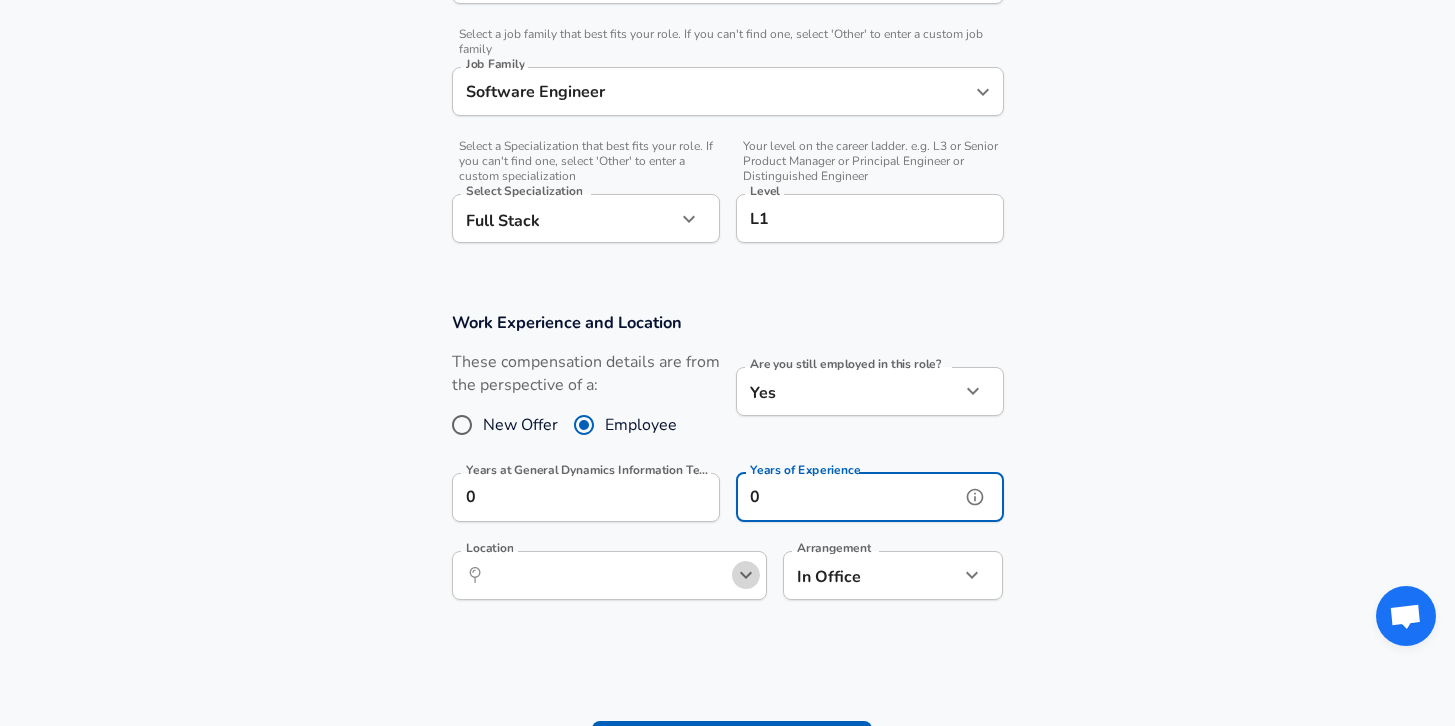 click 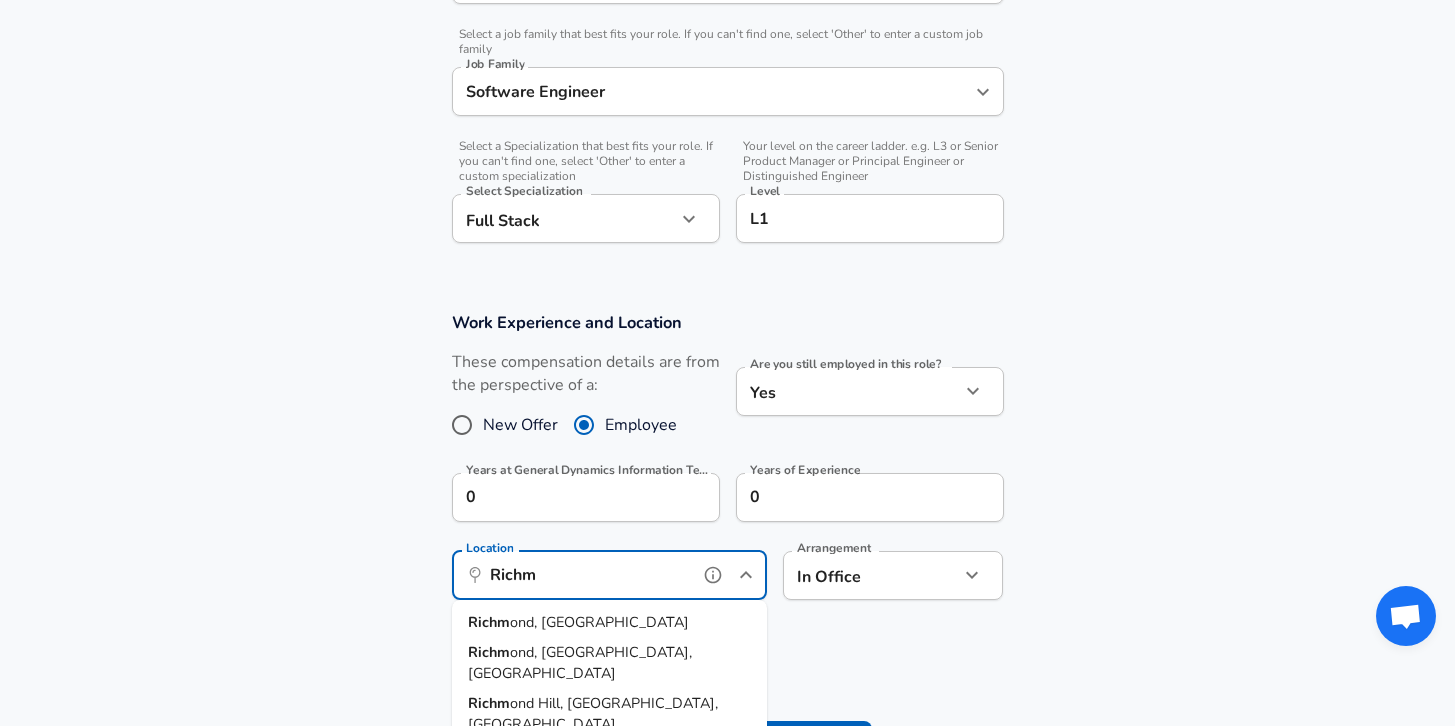 click on "ond, [GEOGRAPHIC_DATA]" at bounding box center (599, 622) 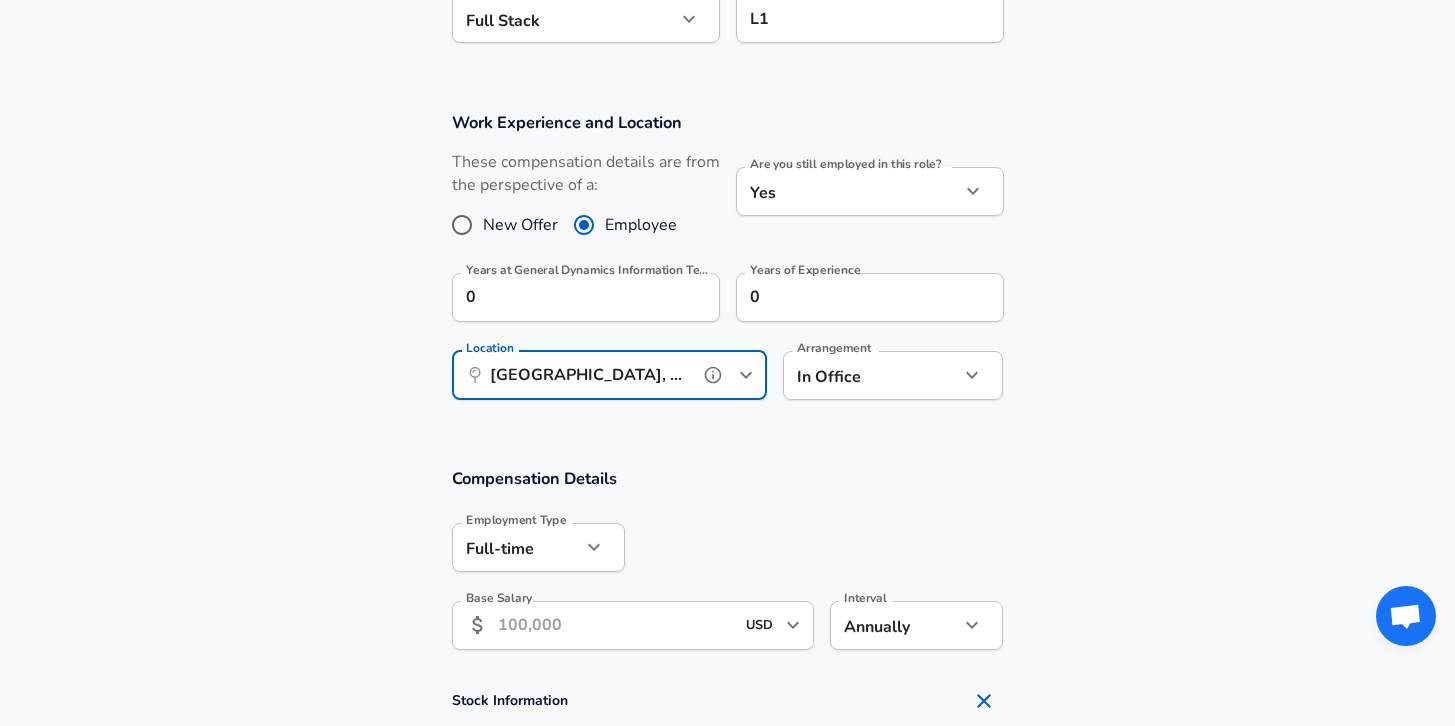 scroll, scrollTop: 900, scrollLeft: 0, axis: vertical 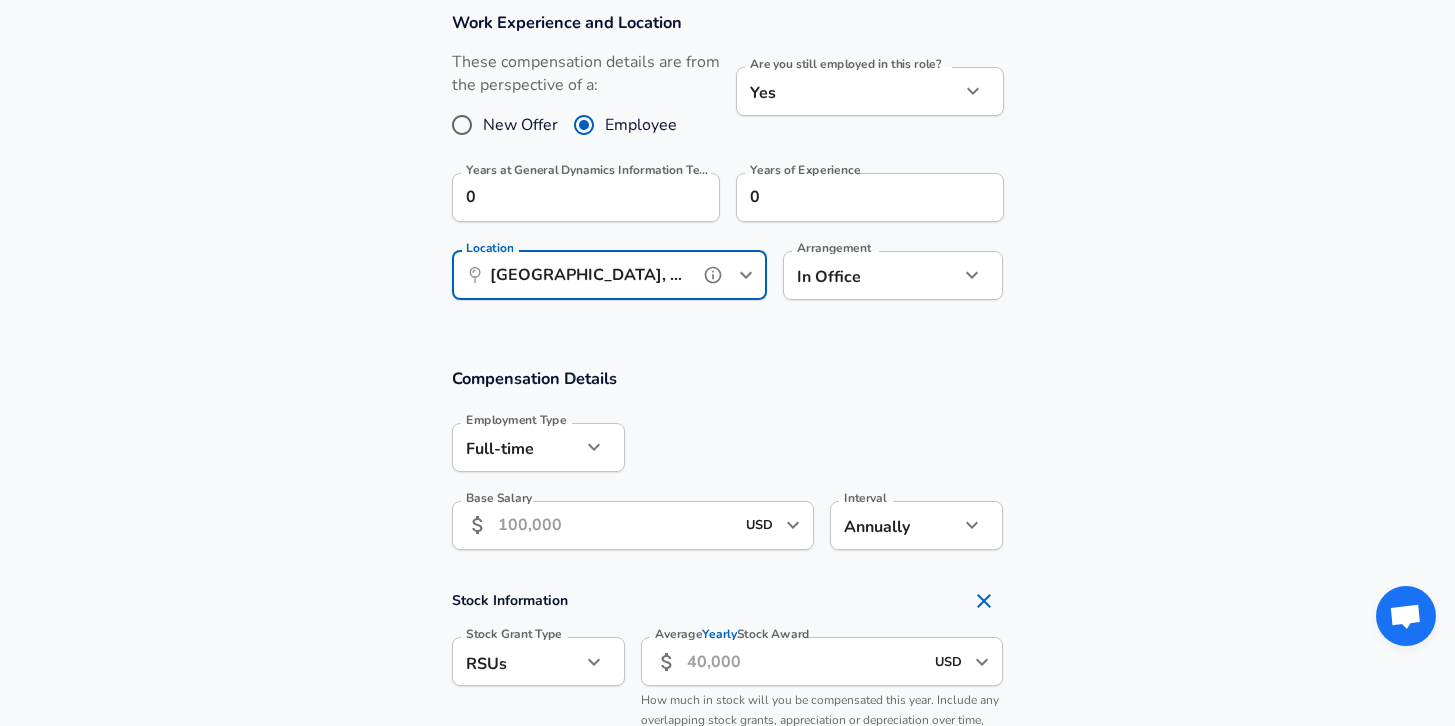 type on "[GEOGRAPHIC_DATA], [GEOGRAPHIC_DATA]" 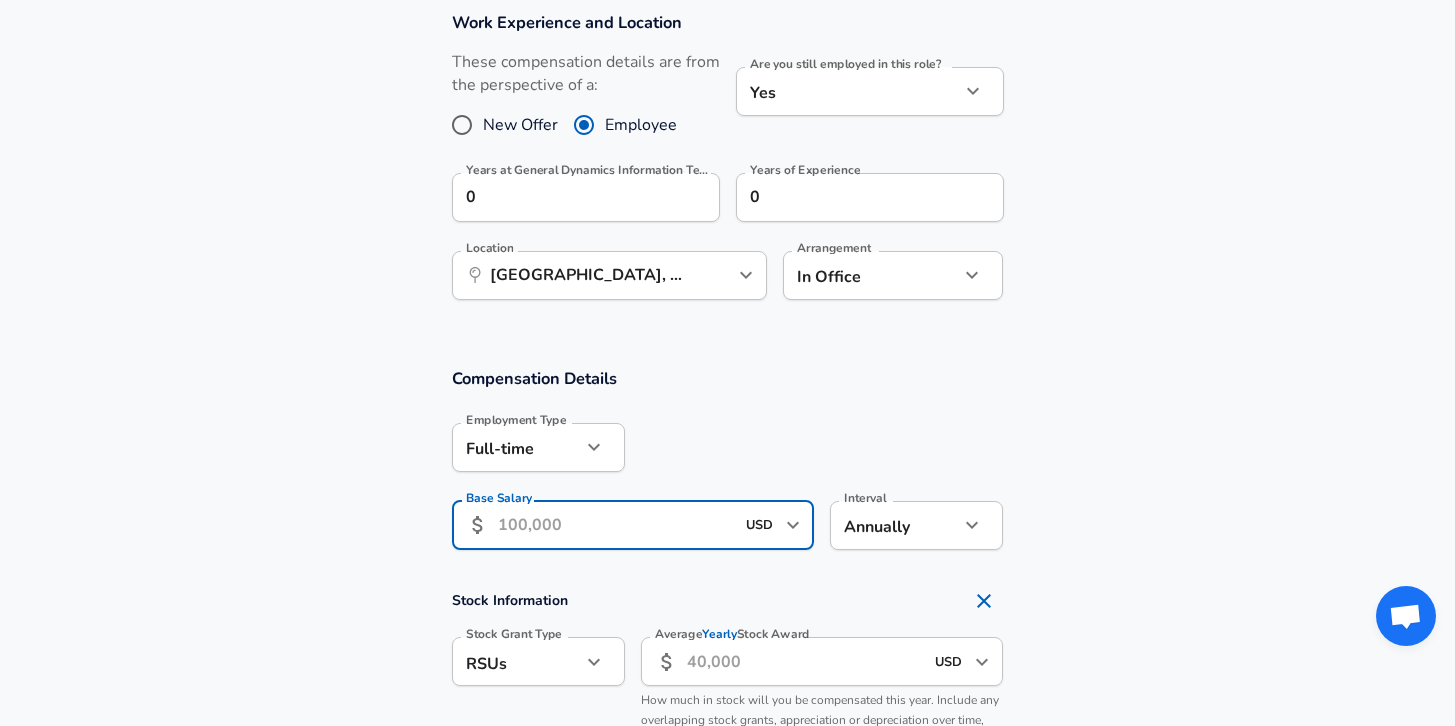 click on "Base Salary" at bounding box center (616, 525) 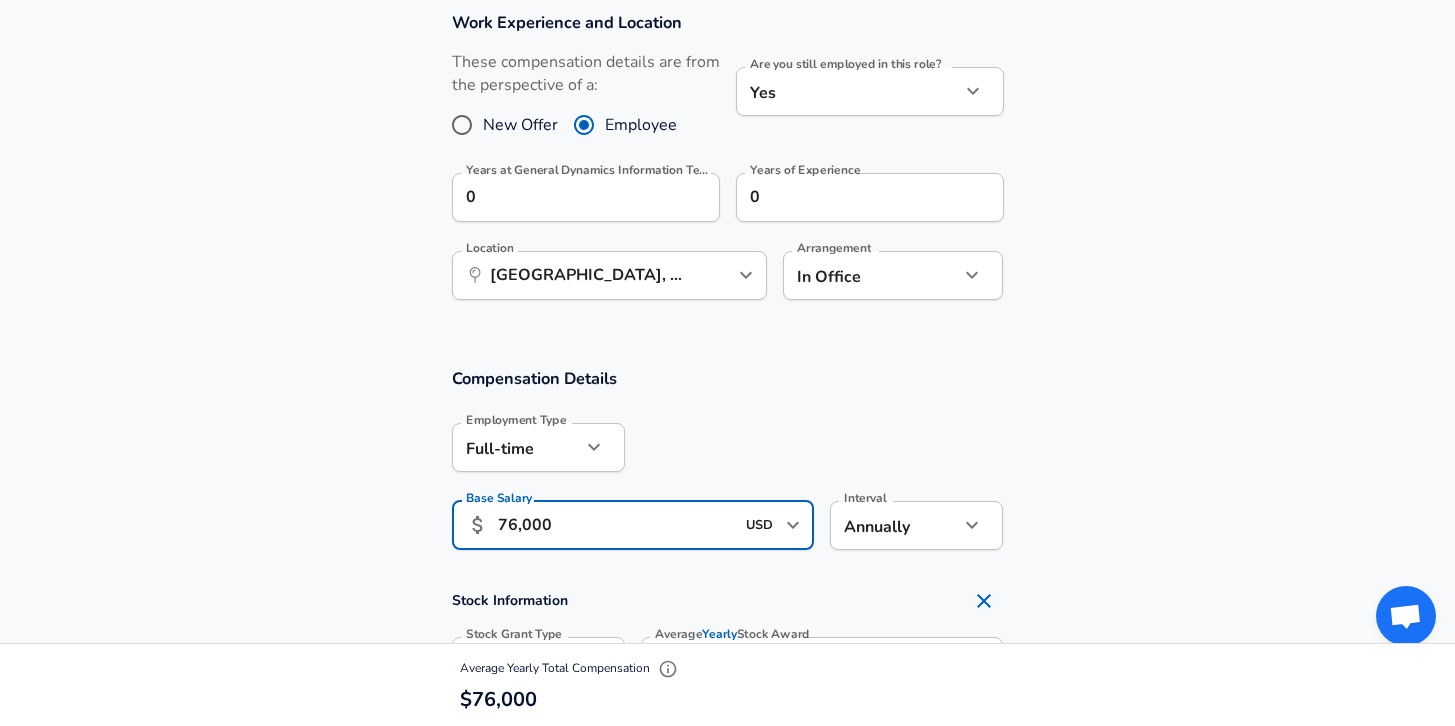 type on "76,000" 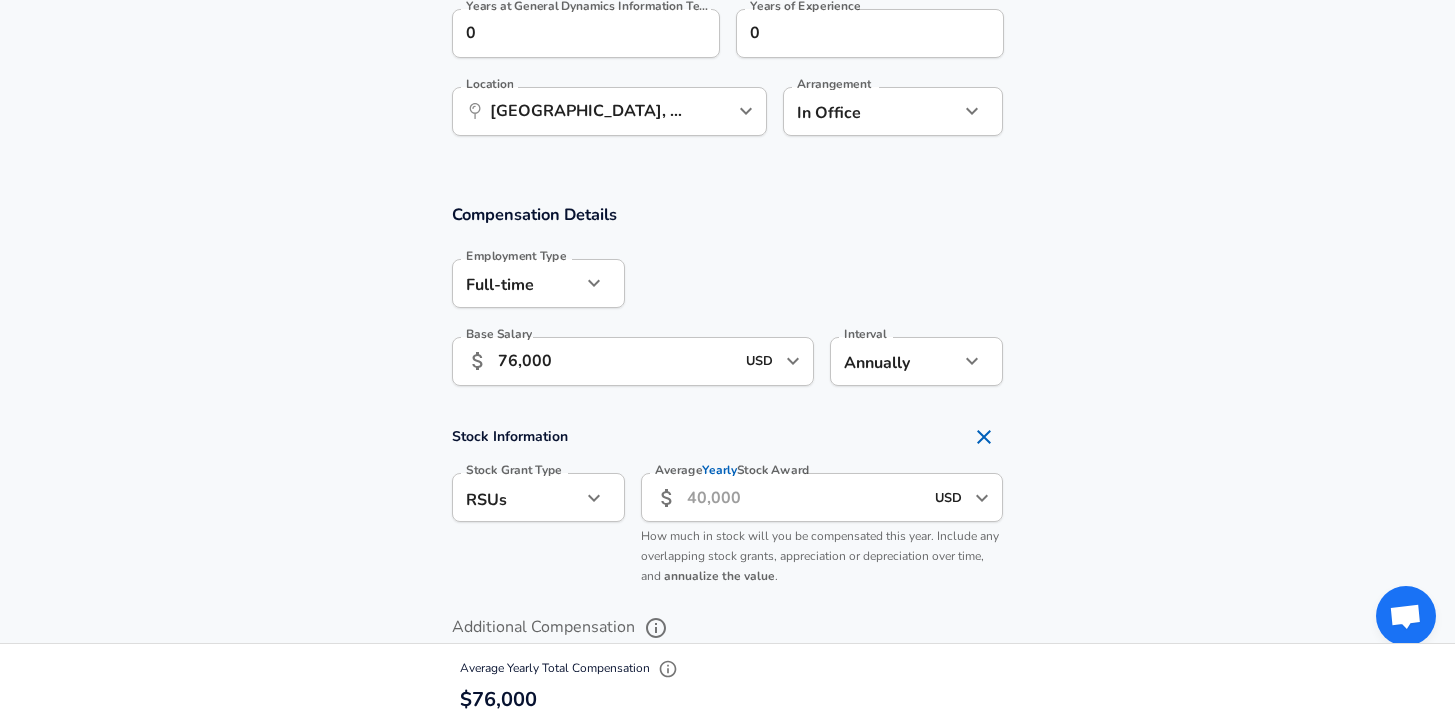 scroll, scrollTop: 1100, scrollLeft: 0, axis: vertical 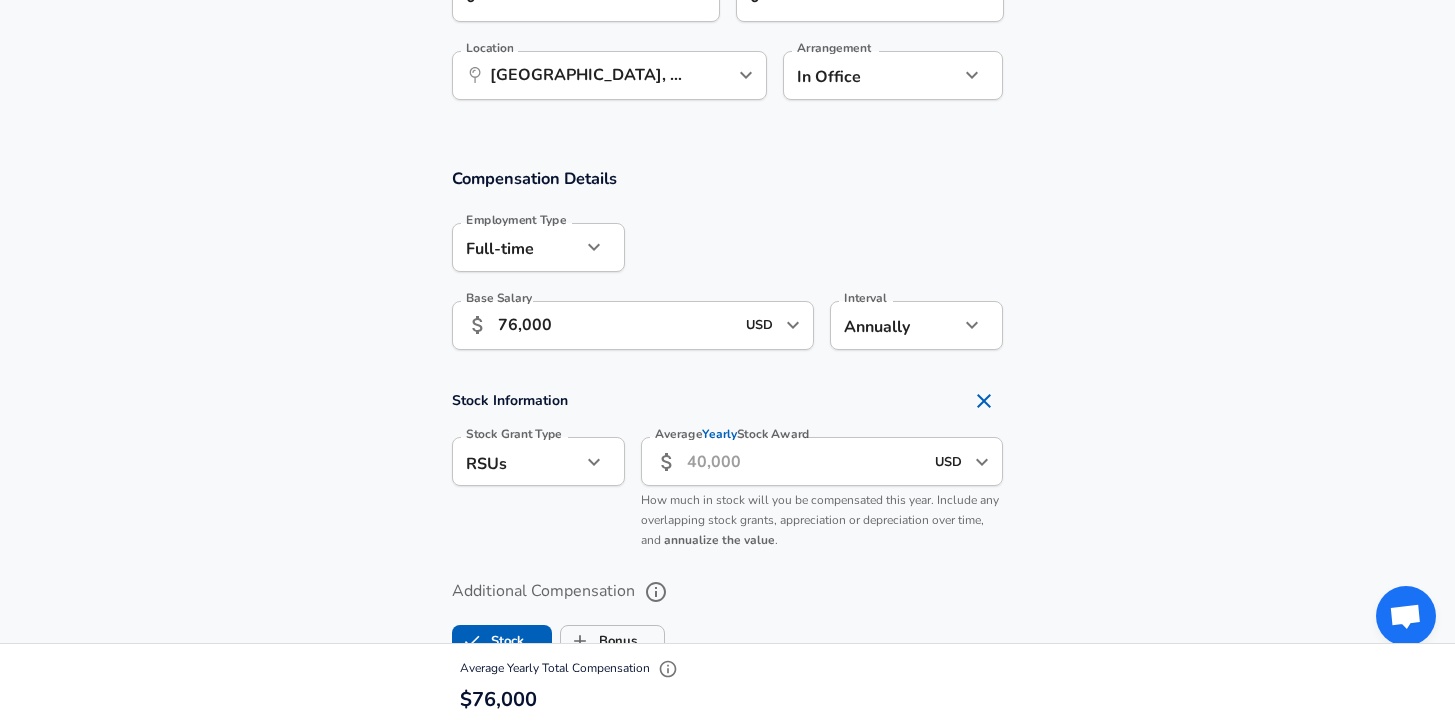 click 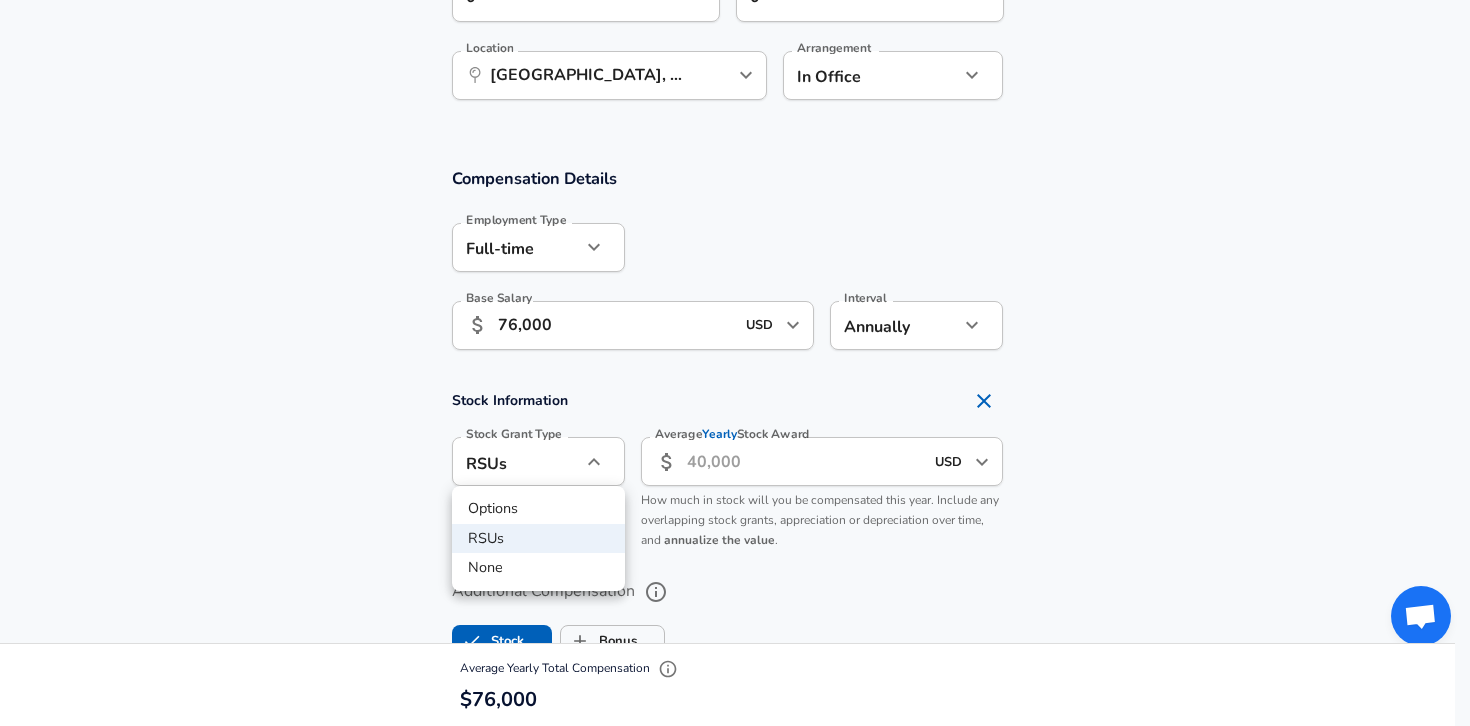 click on "None" at bounding box center (538, 568) 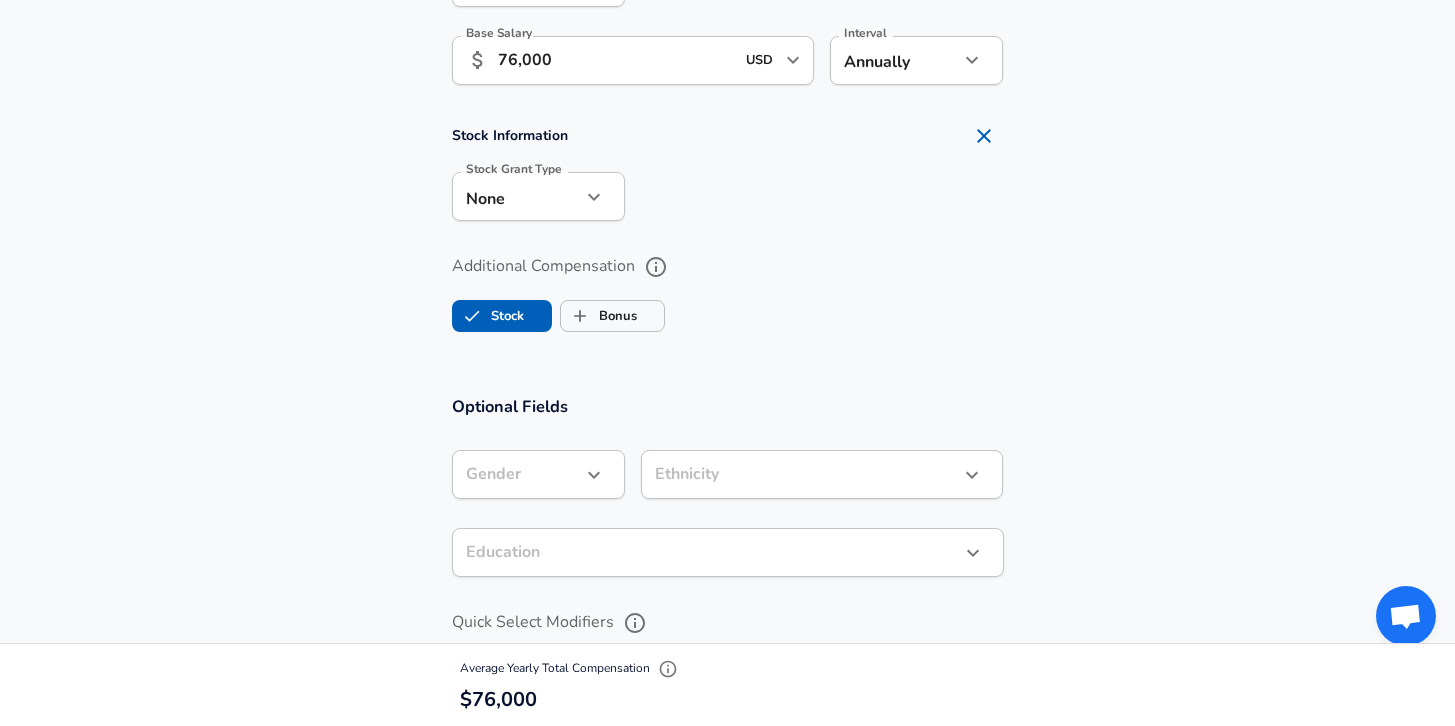 scroll, scrollTop: 1400, scrollLeft: 0, axis: vertical 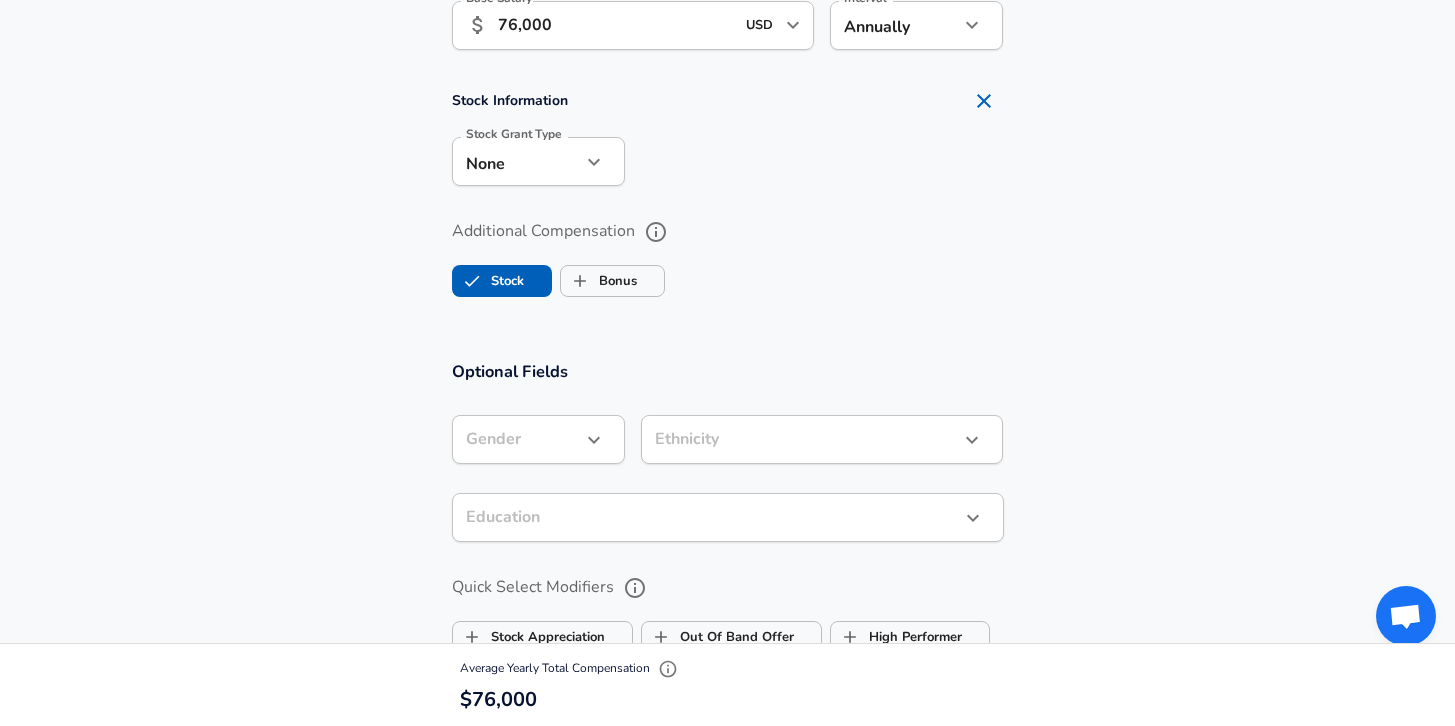 click 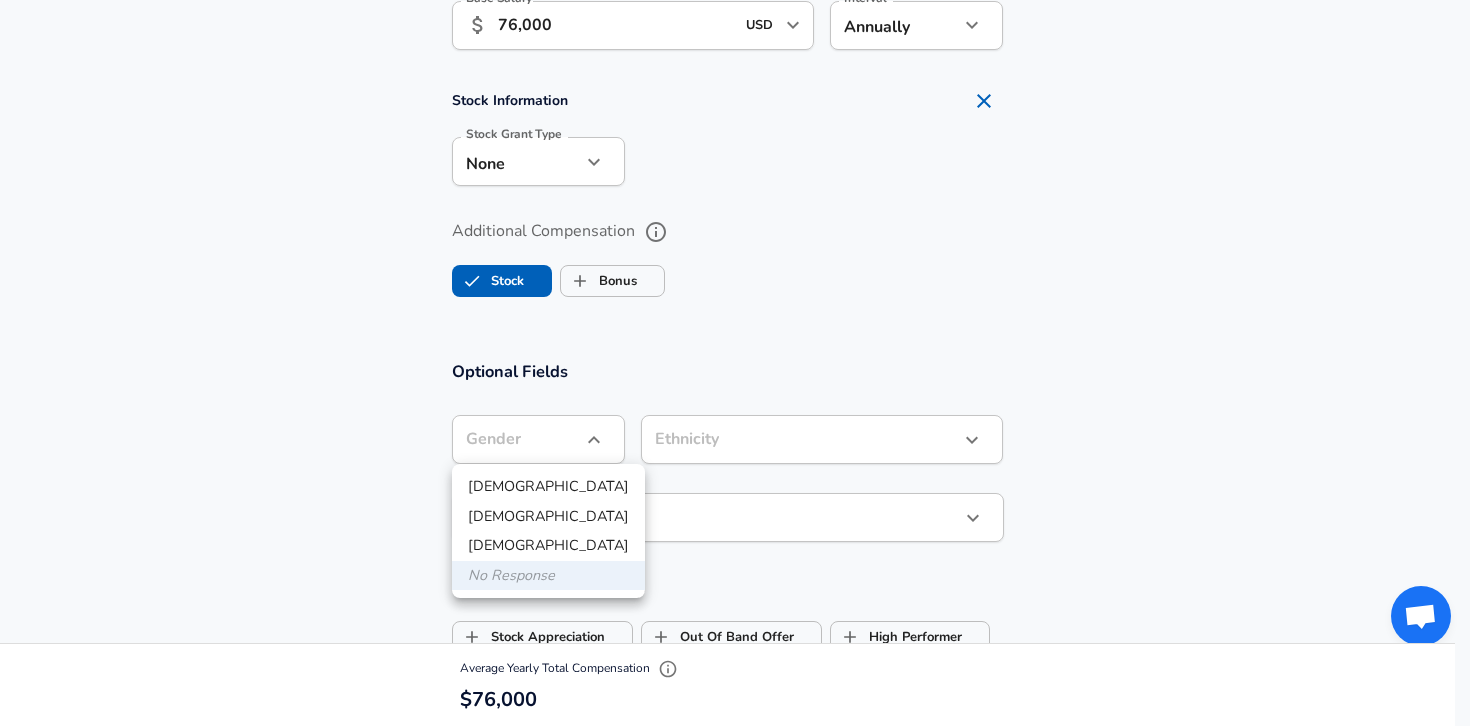 click on "[DEMOGRAPHIC_DATA]" at bounding box center [548, 487] 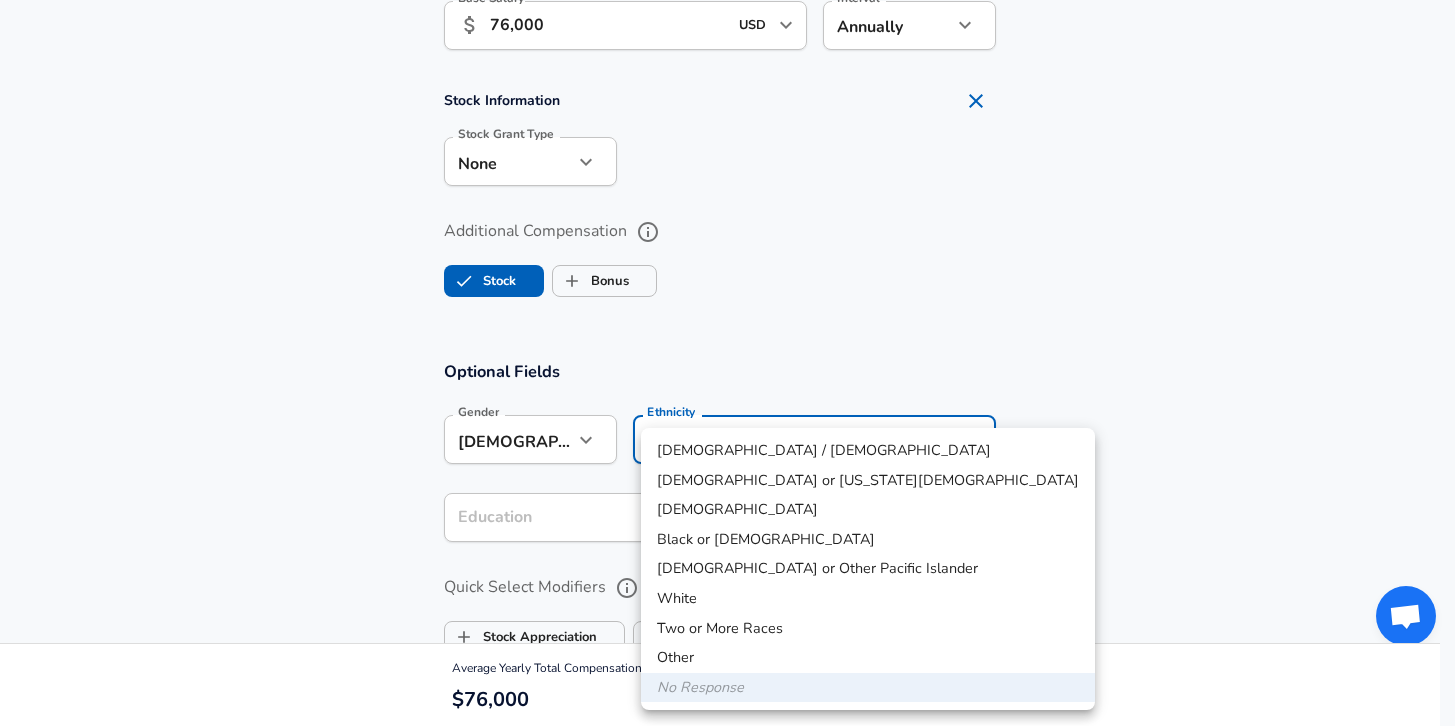 click on "Restart Add Your Salary Upload your offer letter   to verify your submission Enhance Privacy and Anonymity No Automatically hides specific fields until there are enough submissions to safely display the full details.   More Details Based on your submission and the data points that we have already collected, we will automatically hide and anonymize specific fields if there aren't enough data points to remain sufficiently anonymous. Company & Title Information   Enter the company you received your offer from Company General Dynamics Information Technology Company   Select the title that closest resembles your official title. This should be similar to the title that was present on your offer letter. Title Programmer Associate Title   Select a job family that best fits your role. If you can't find one, select 'Other' to enter a custom job family Job Family Software Engineer Job Family   Select a Specialization that best fits your role. If you can't find one, select 'Other' to enter a custom specialization   Level" at bounding box center (727, -1037) 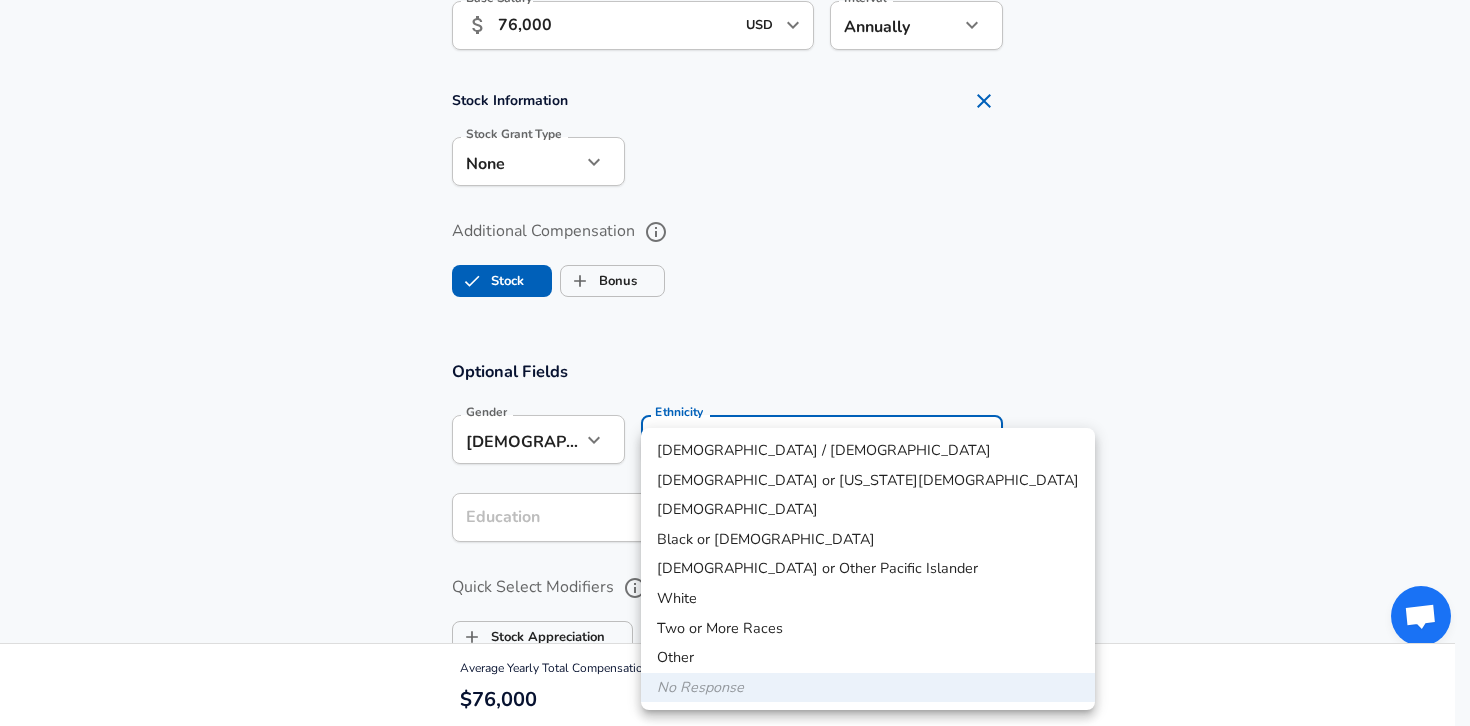 click on "Two or More Races" at bounding box center (868, 629) 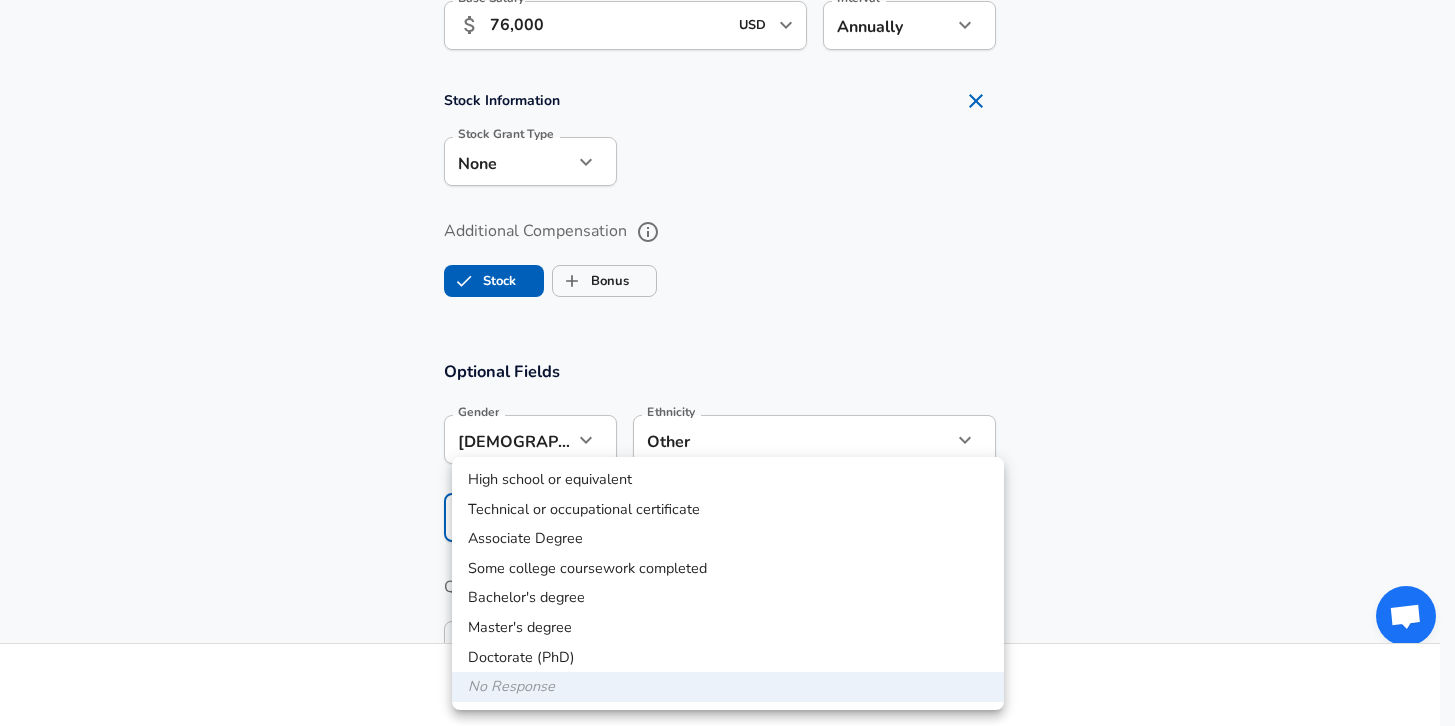 click on "Restart Add Your Salary Upload your offer letter   to verify your submission Enhance Privacy and Anonymity No Automatically hides specific fields until there are enough submissions to safely display the full details.   More Details Based on your submission and the data points that we have already collected, we will automatically hide and anonymize specific fields if there aren't enough data points to remain sufficiently anonymous. Company & Title Information   Enter the company you received your offer from Company General Dynamics Information Technology Company   Select the title that closest resembles your official title. This should be similar to the title that was present on your offer letter. Title Programmer Associate Title   Select a job family that best fits your role. If you can't find one, select 'Other' to enter a custom job family Job Family Software Engineer Job Family   Select a Specialization that best fits your role. If you can't find one, select 'Other' to enter a custom specialization   Level" at bounding box center [727, -1037] 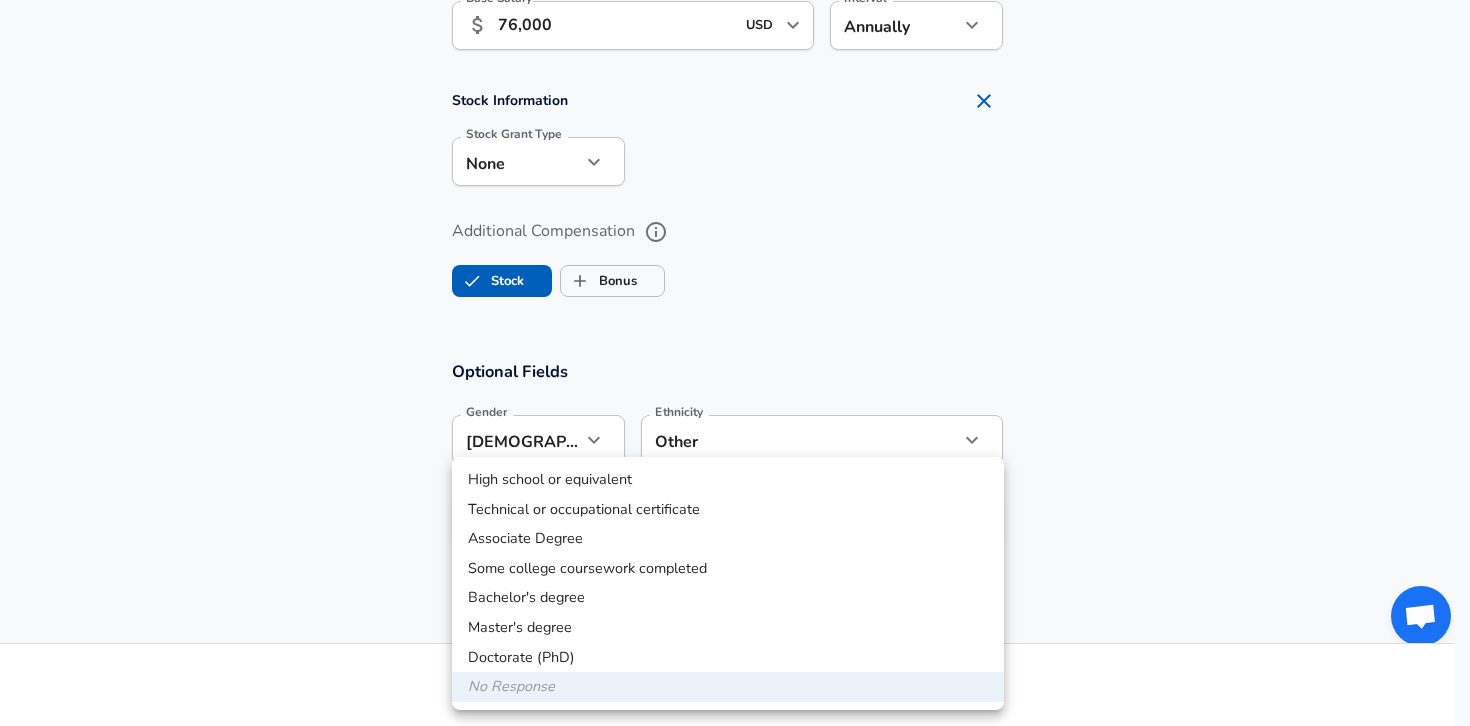 click on "Bachelor's degree" at bounding box center [728, 598] 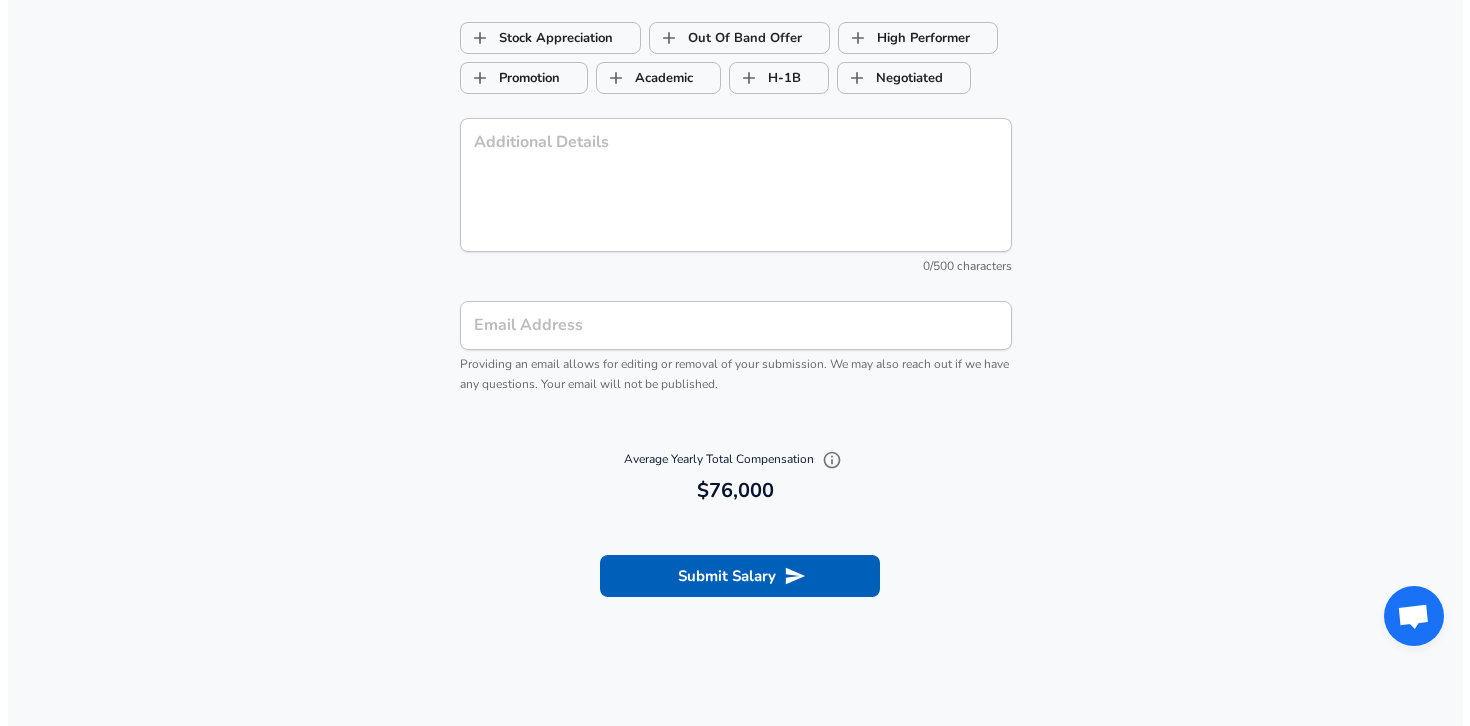 scroll, scrollTop: 2000, scrollLeft: 0, axis: vertical 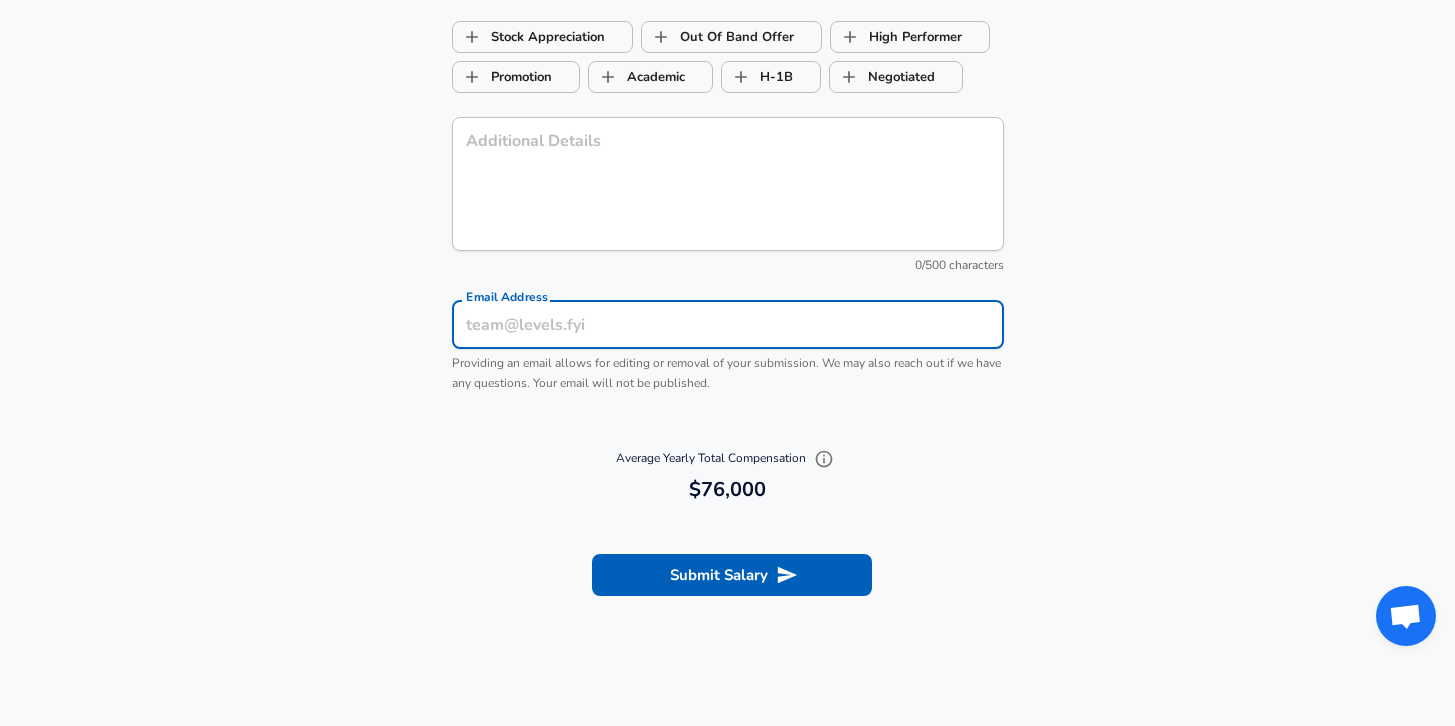 click on "Email Address" at bounding box center [728, 324] 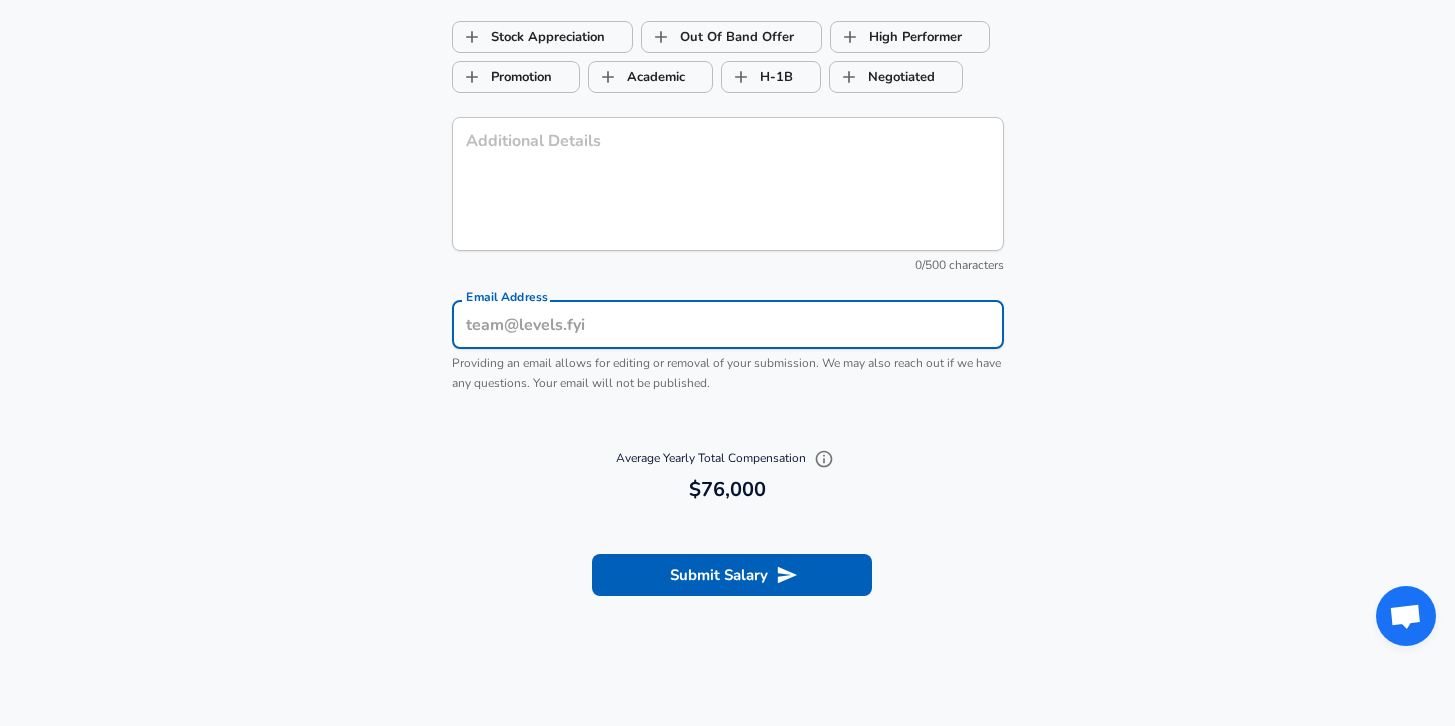 click on "Optional Fields Gender [DEMOGRAPHIC_DATA] [DEMOGRAPHIC_DATA] Gender Ethnicity Other Two or More Races Ethnicity Education Bachelor's degree Bachelors degree Education Quick Select Modifiers   Stock Appreciation Out Of Band Offer High Performer Promotion Academic H-1B Negotiated Additional Details x Additional Details 0 /500 characters Email Address Email Address   Providing an email allows for editing or removal of your submission. We may also reach out if we have any questions. Your email will not be published." at bounding box center (728, 81) 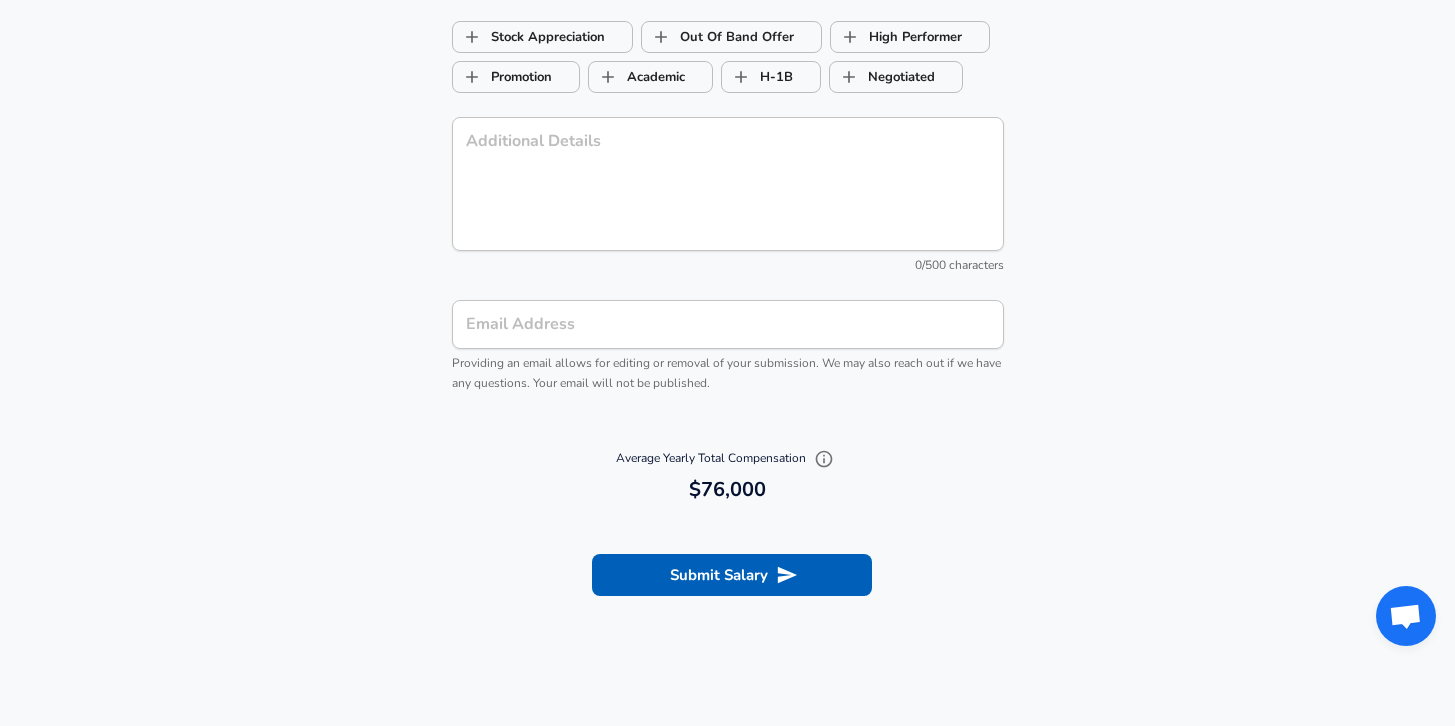 click on "Email Address" at bounding box center [728, 324] 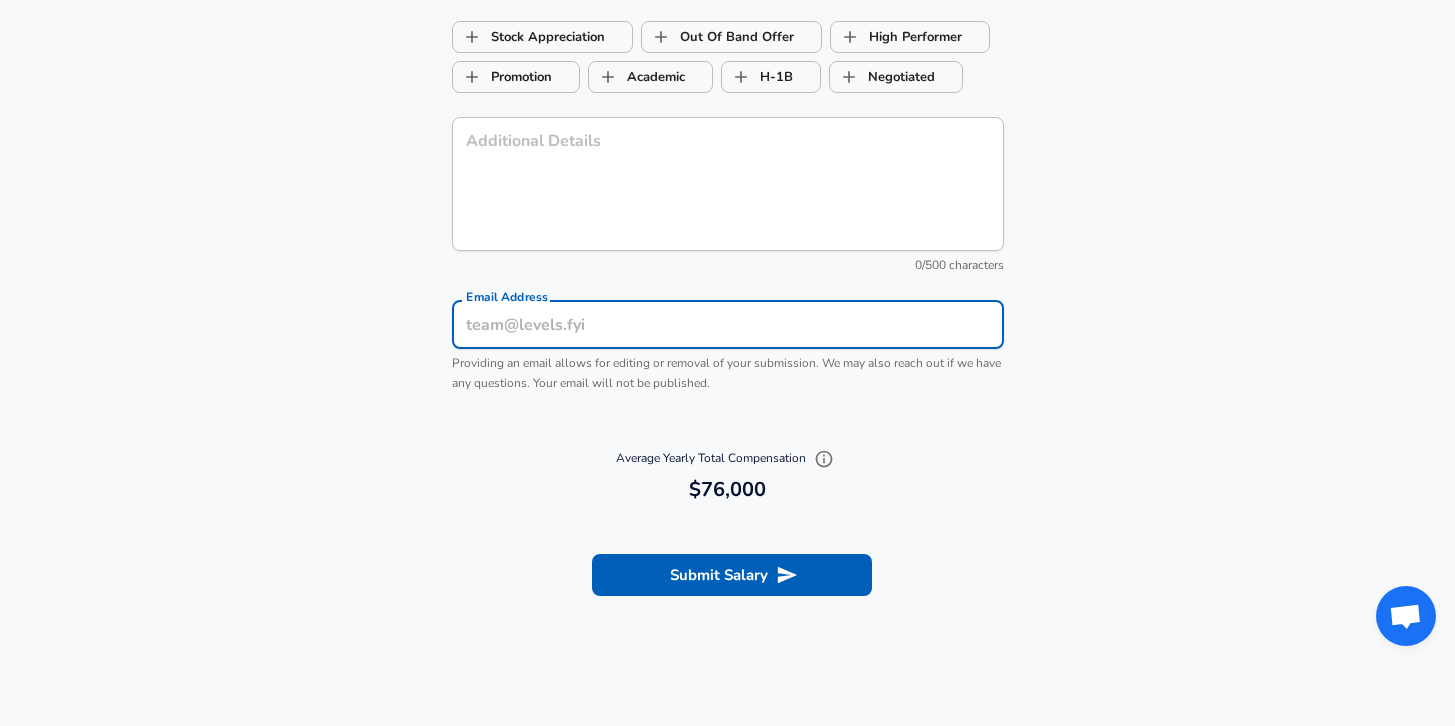 type on "[EMAIL_ADDRESS][DOMAIN_NAME]" 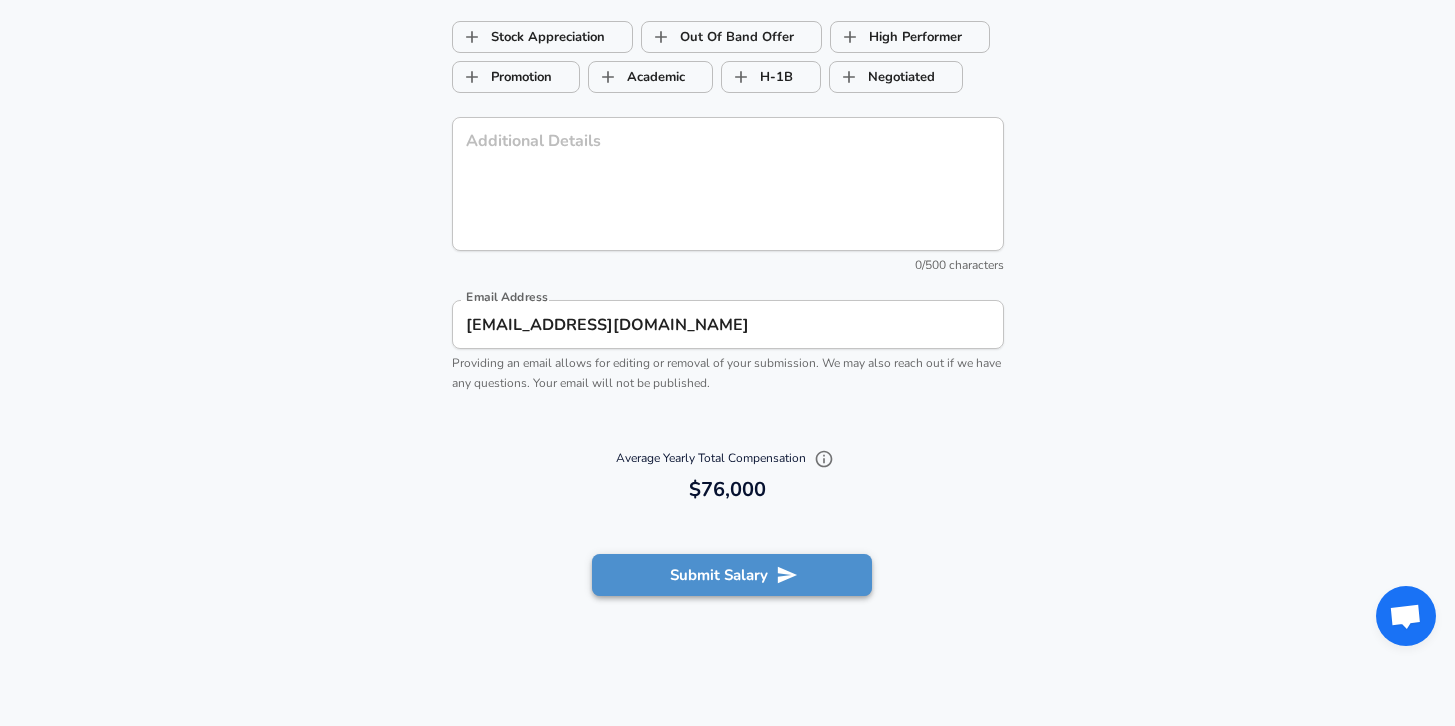 click 